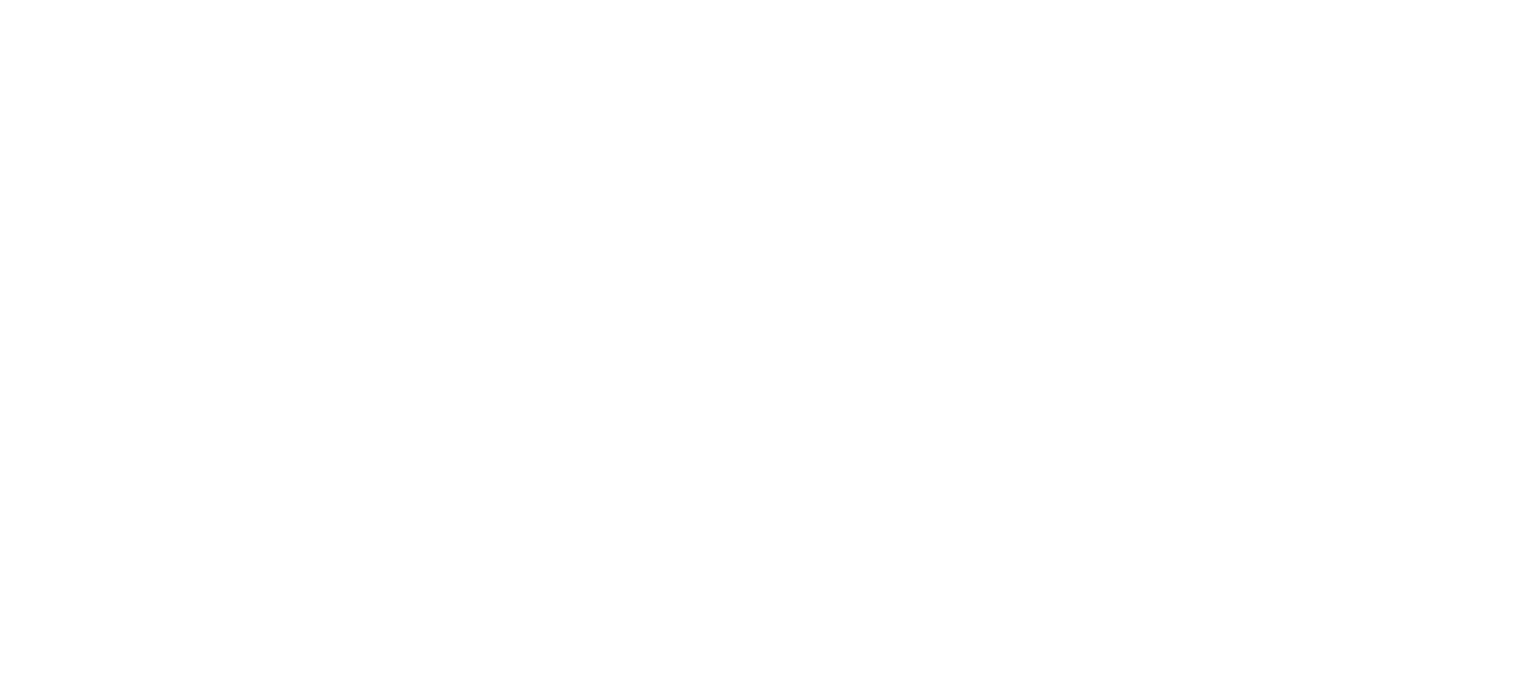 scroll, scrollTop: 0, scrollLeft: 0, axis: both 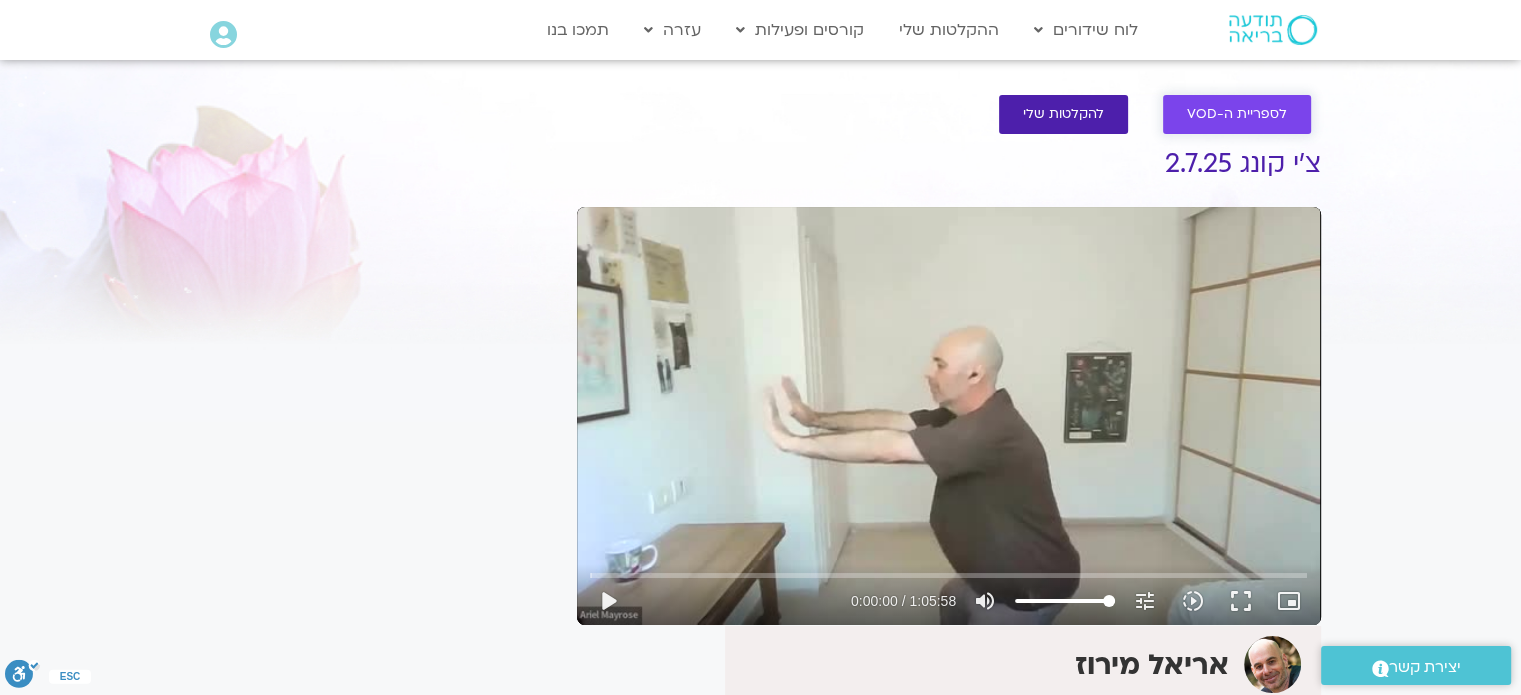 click on "לספריית ה-VOD" at bounding box center (1237, 114) 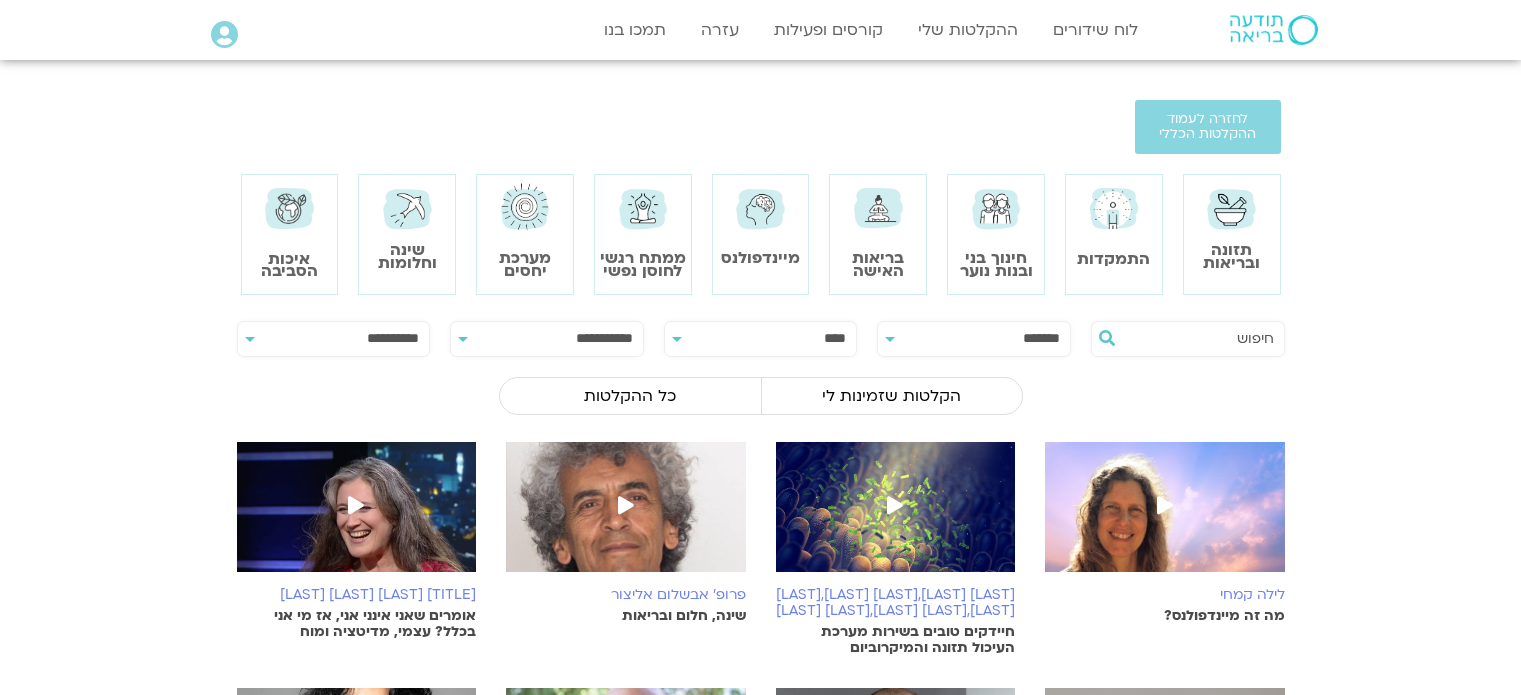 scroll, scrollTop: 0, scrollLeft: 0, axis: both 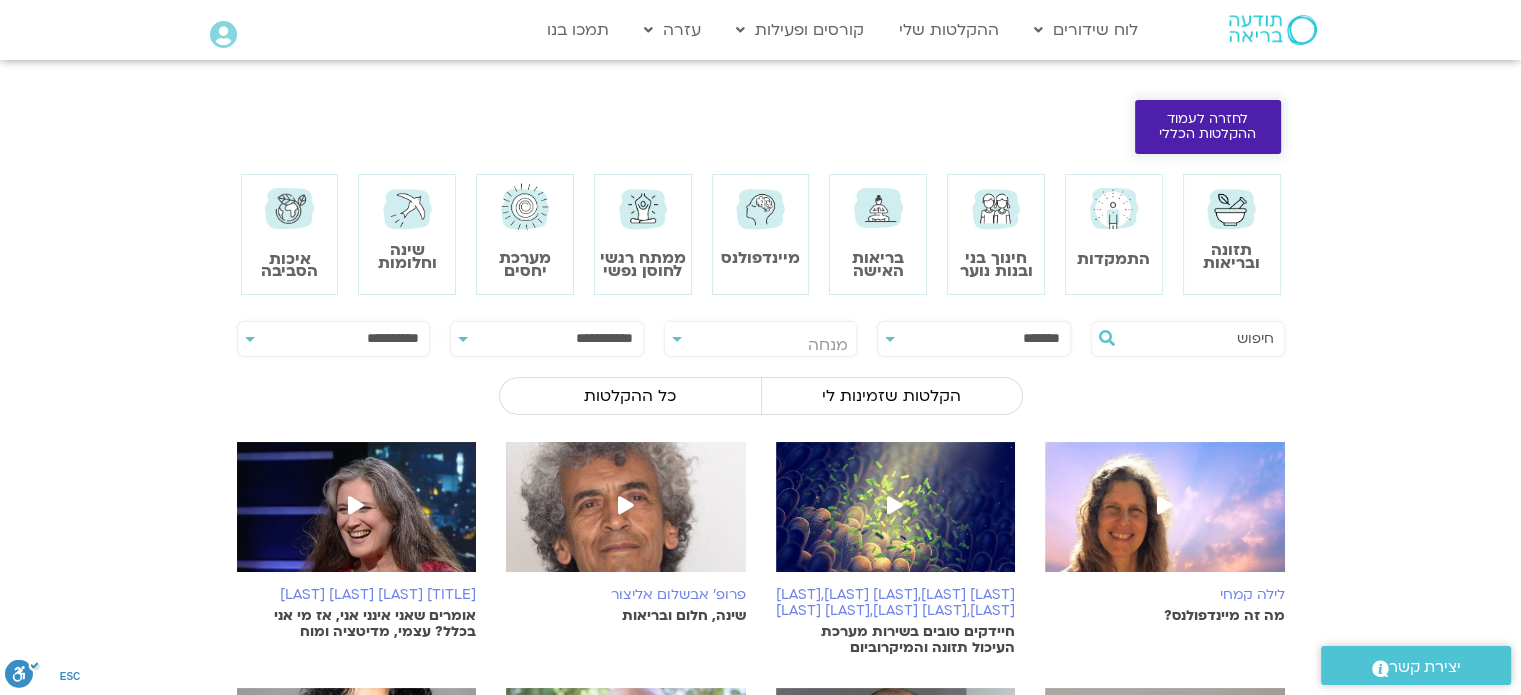 click on "לחזרה לעמוד ההקלטות הכללי" at bounding box center (1208, 127) 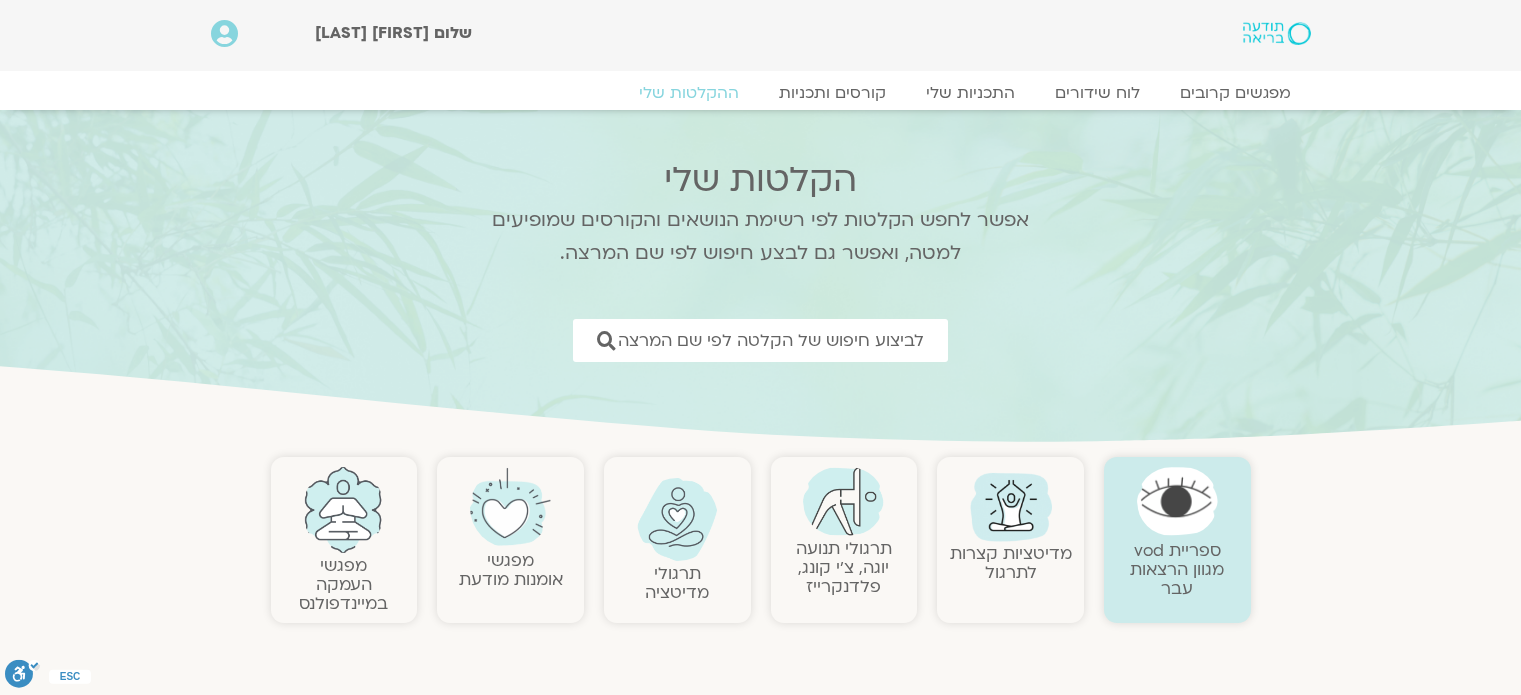 scroll, scrollTop: 0, scrollLeft: 0, axis: both 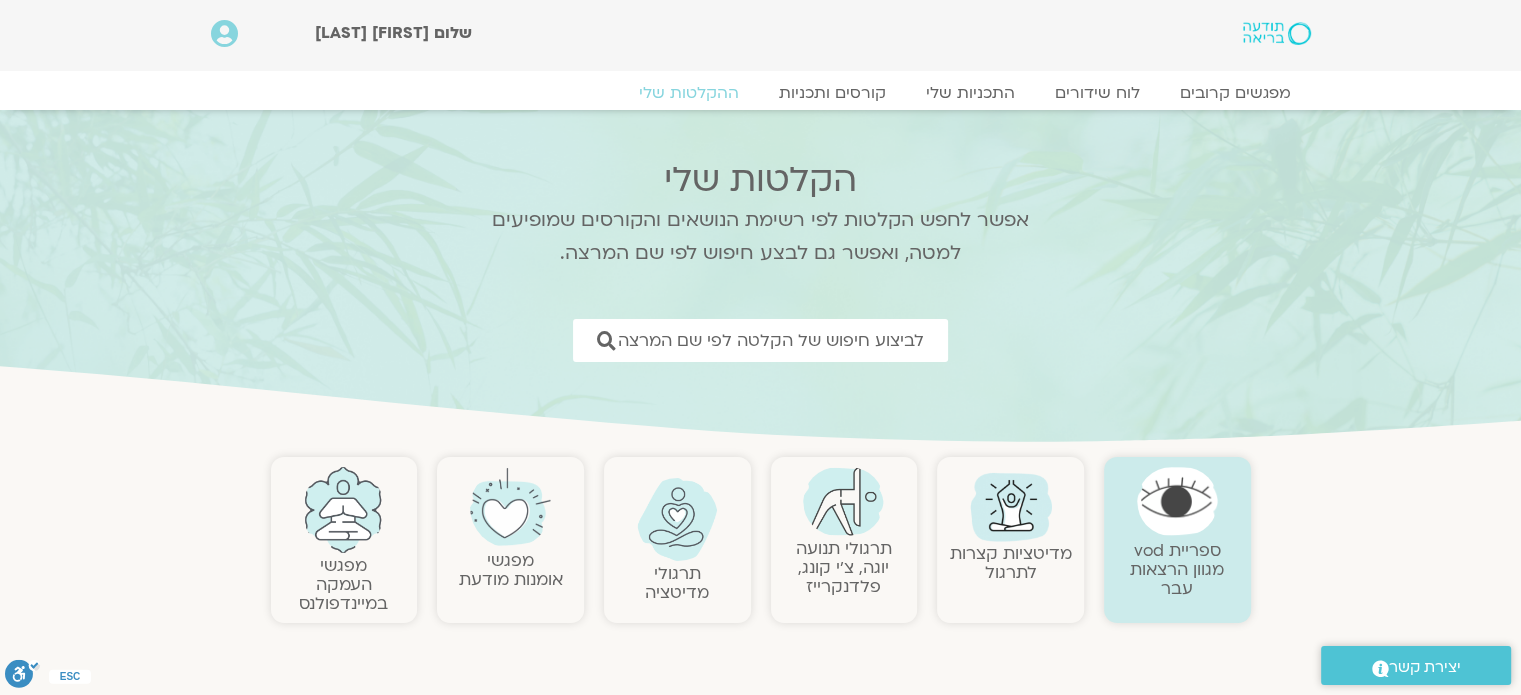 click on "תרגולי תנועה   יוגה, צ׳י קונג, פלדנקרייז" at bounding box center [844, 567] 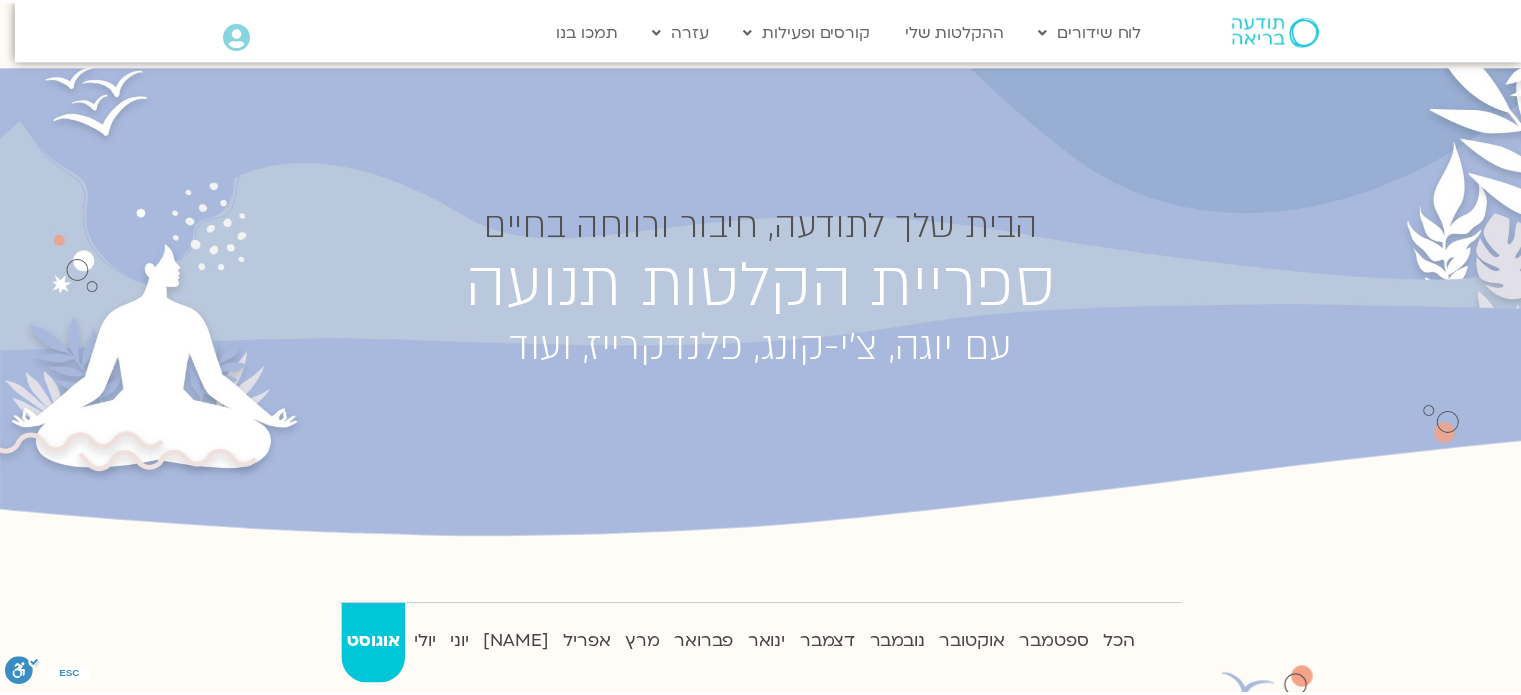 scroll, scrollTop: 0, scrollLeft: 0, axis: both 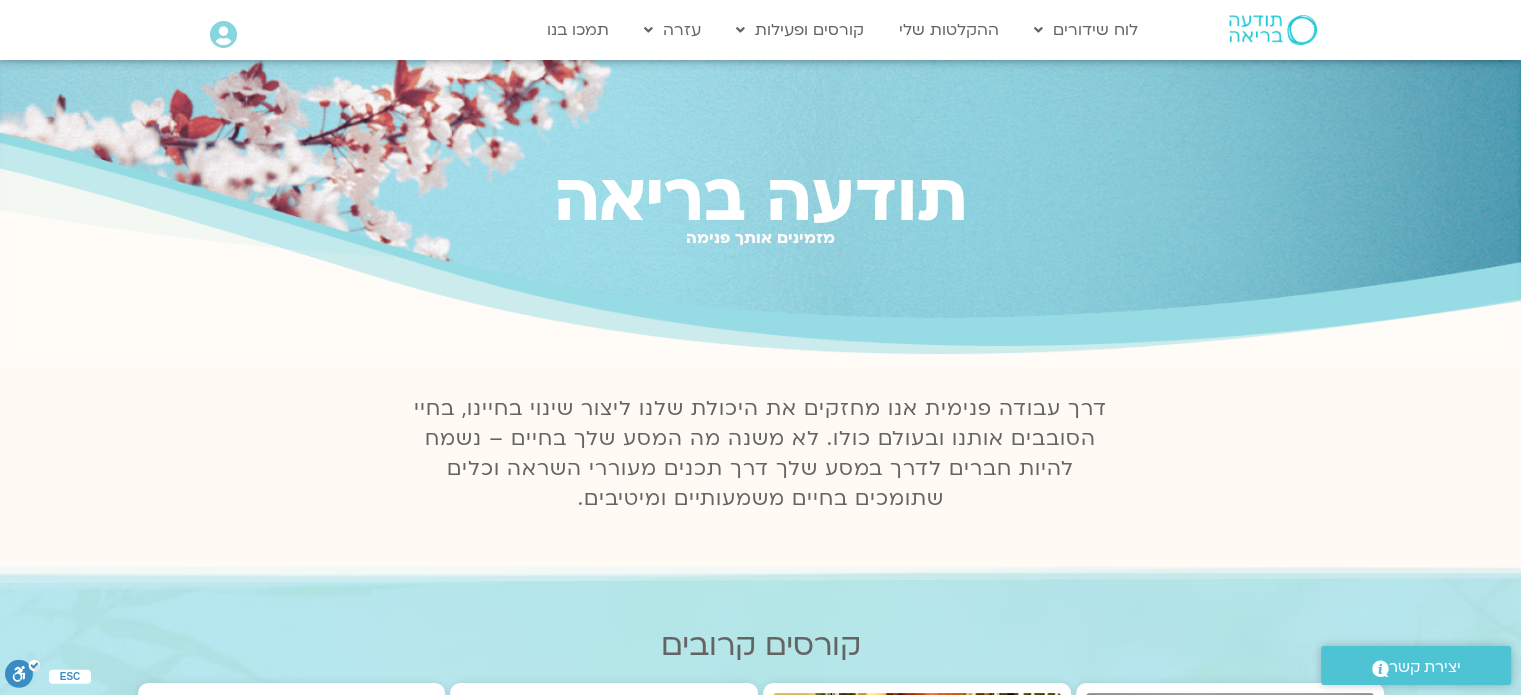 click at bounding box center [223, 35] 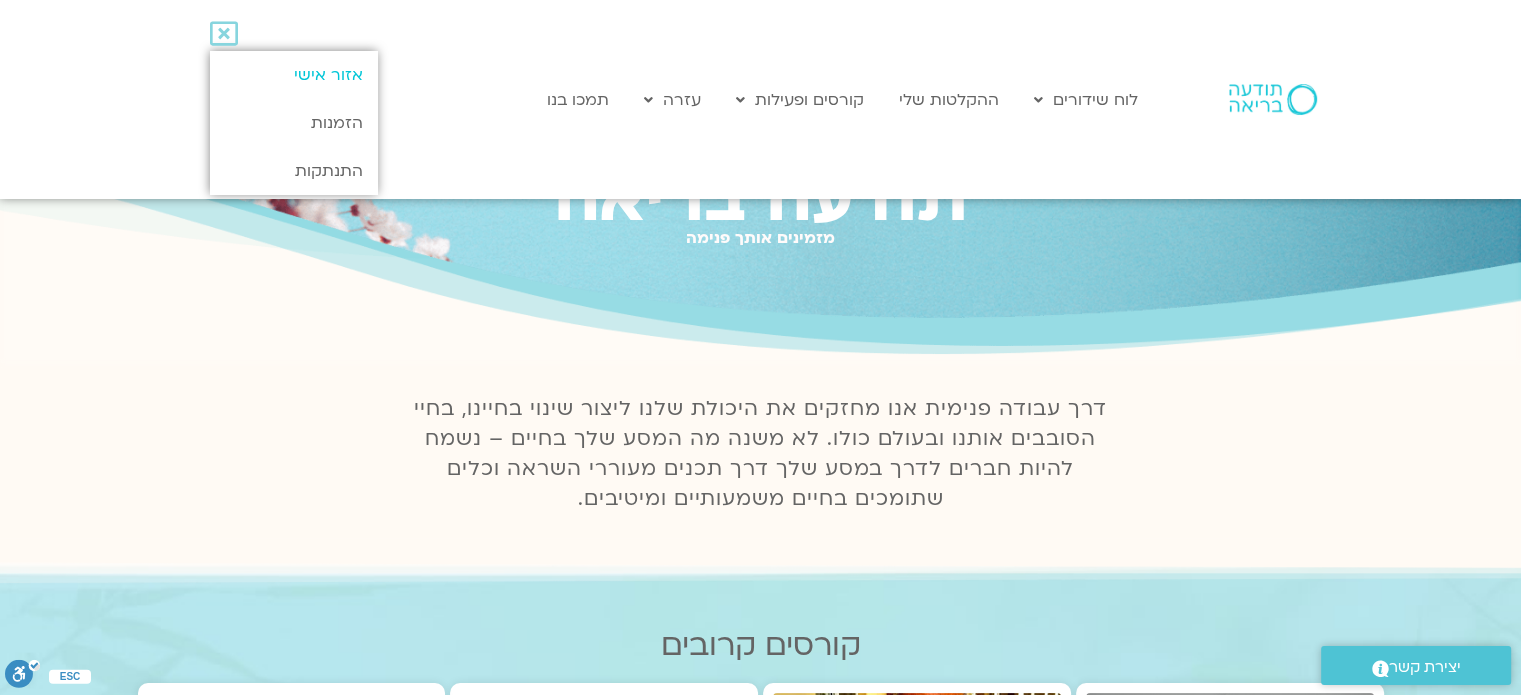 click on "אזור אישי" at bounding box center [293, 75] 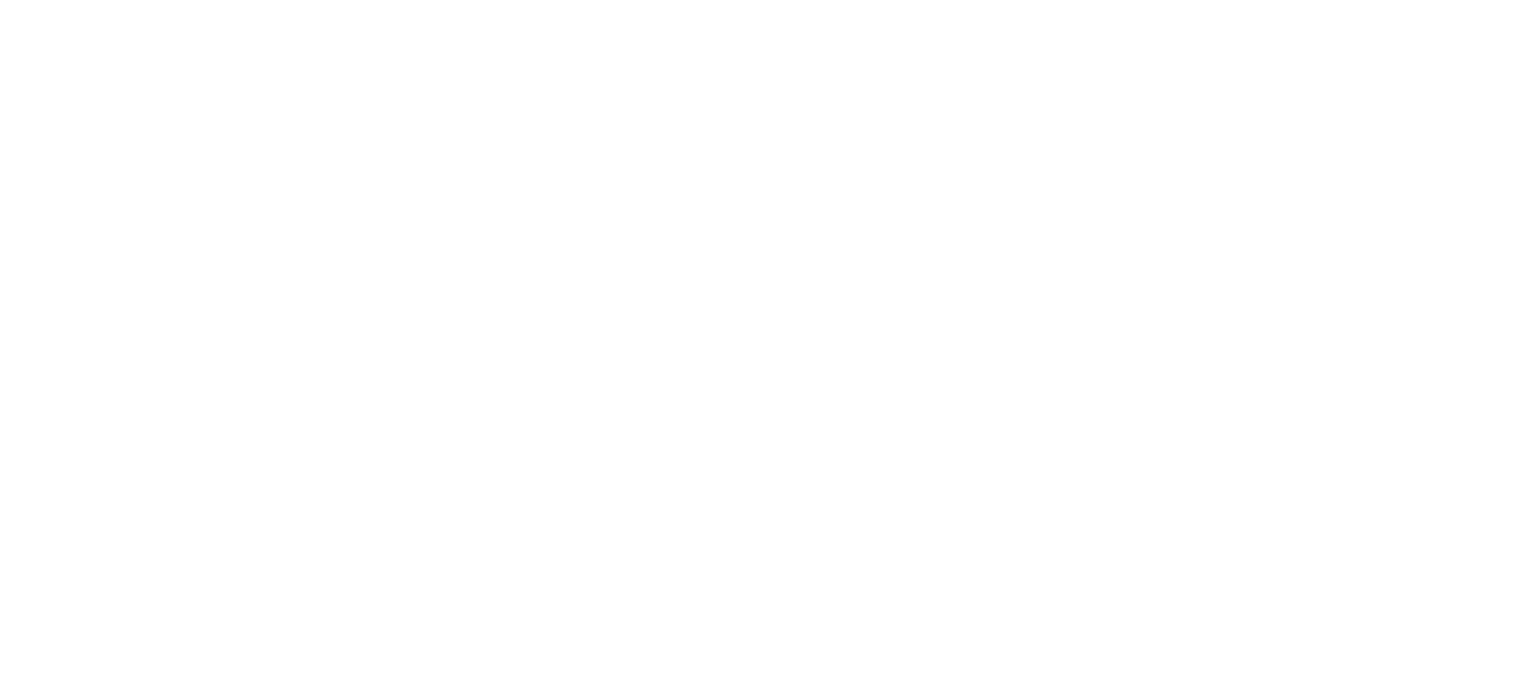 scroll, scrollTop: 0, scrollLeft: 0, axis: both 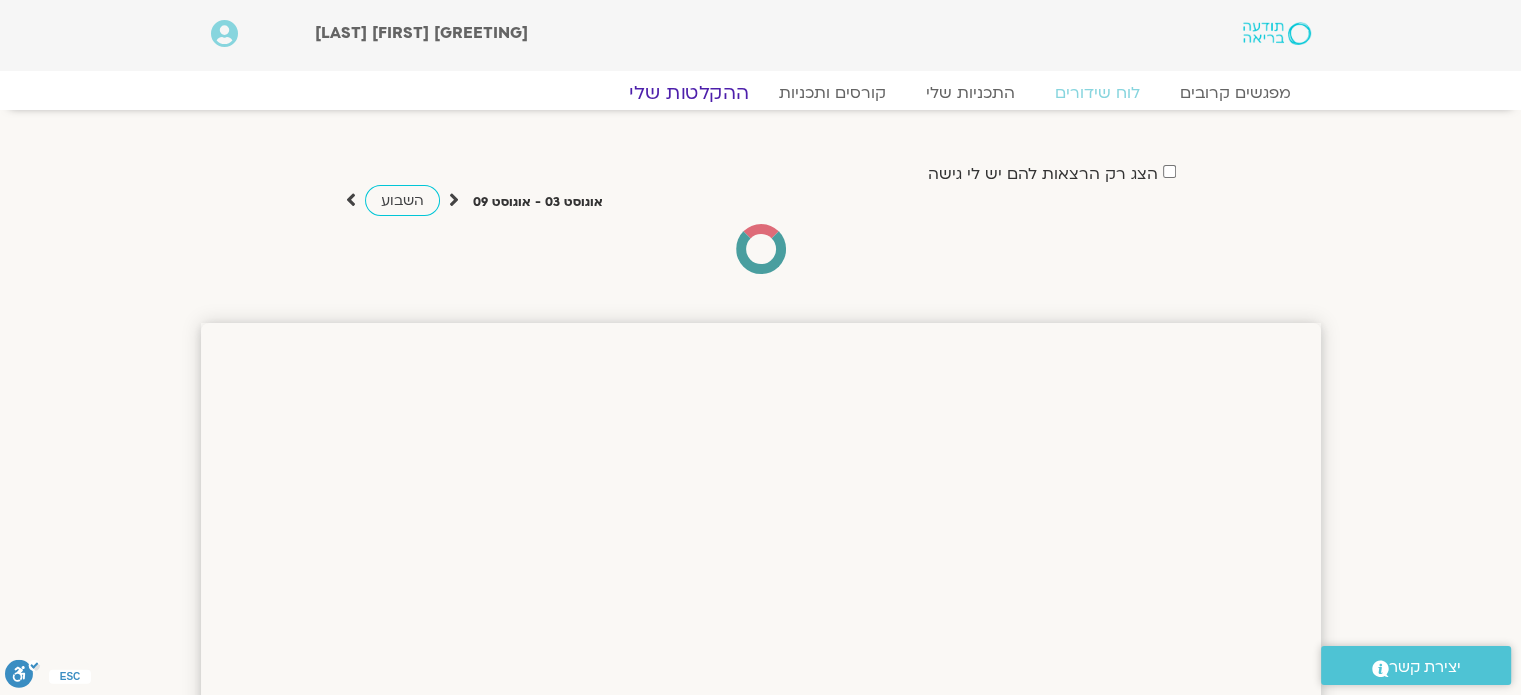 click on "ההקלטות שלי" 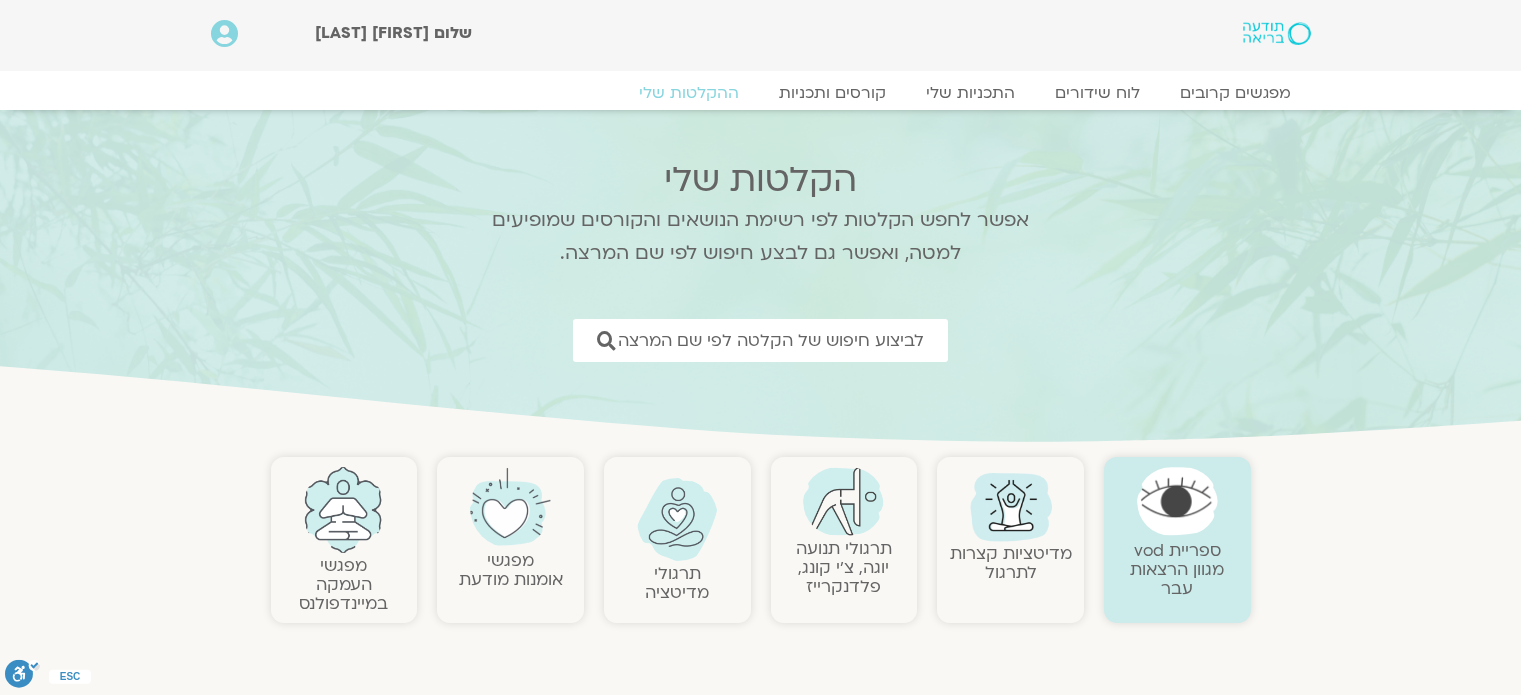scroll, scrollTop: 0, scrollLeft: 0, axis: both 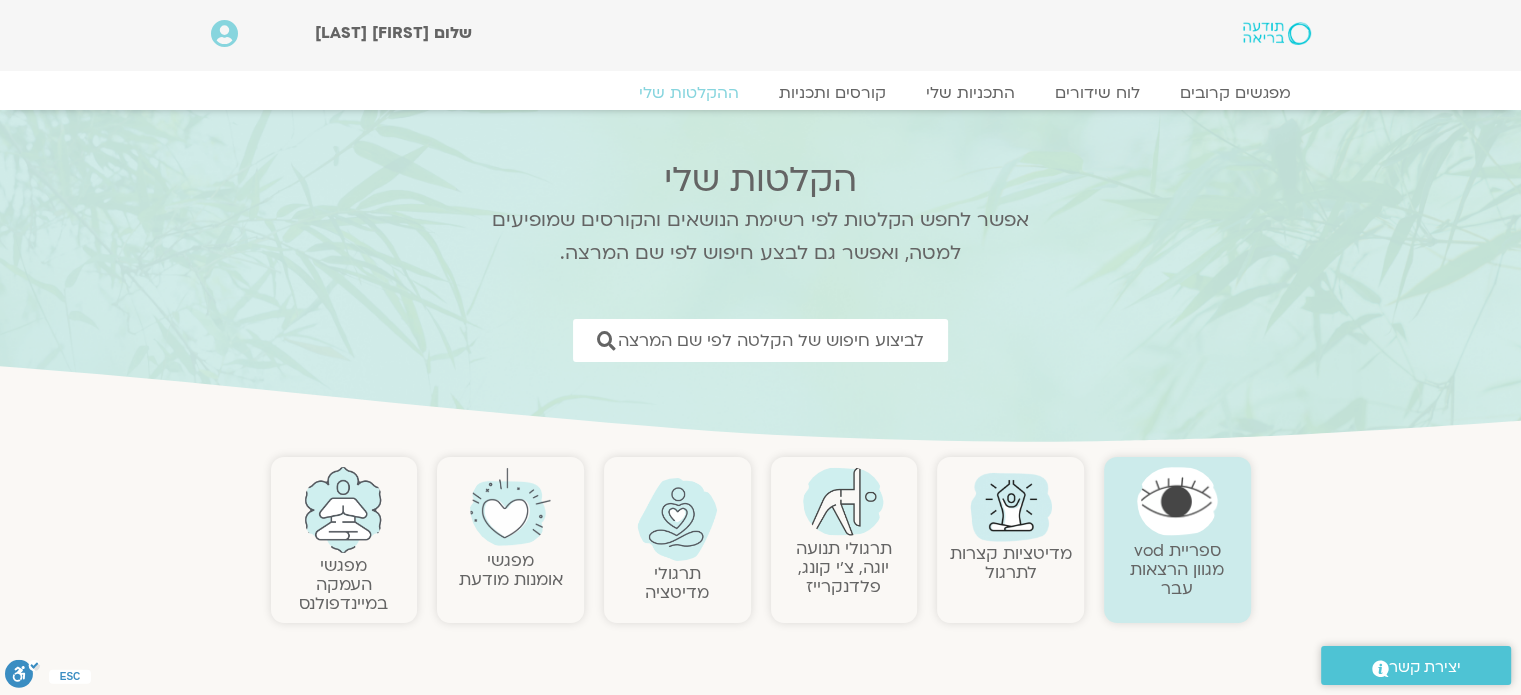 click on "תרגולי תנועה   יוגה, צ׳י קונג, פלדנקרייז" at bounding box center [844, 567] 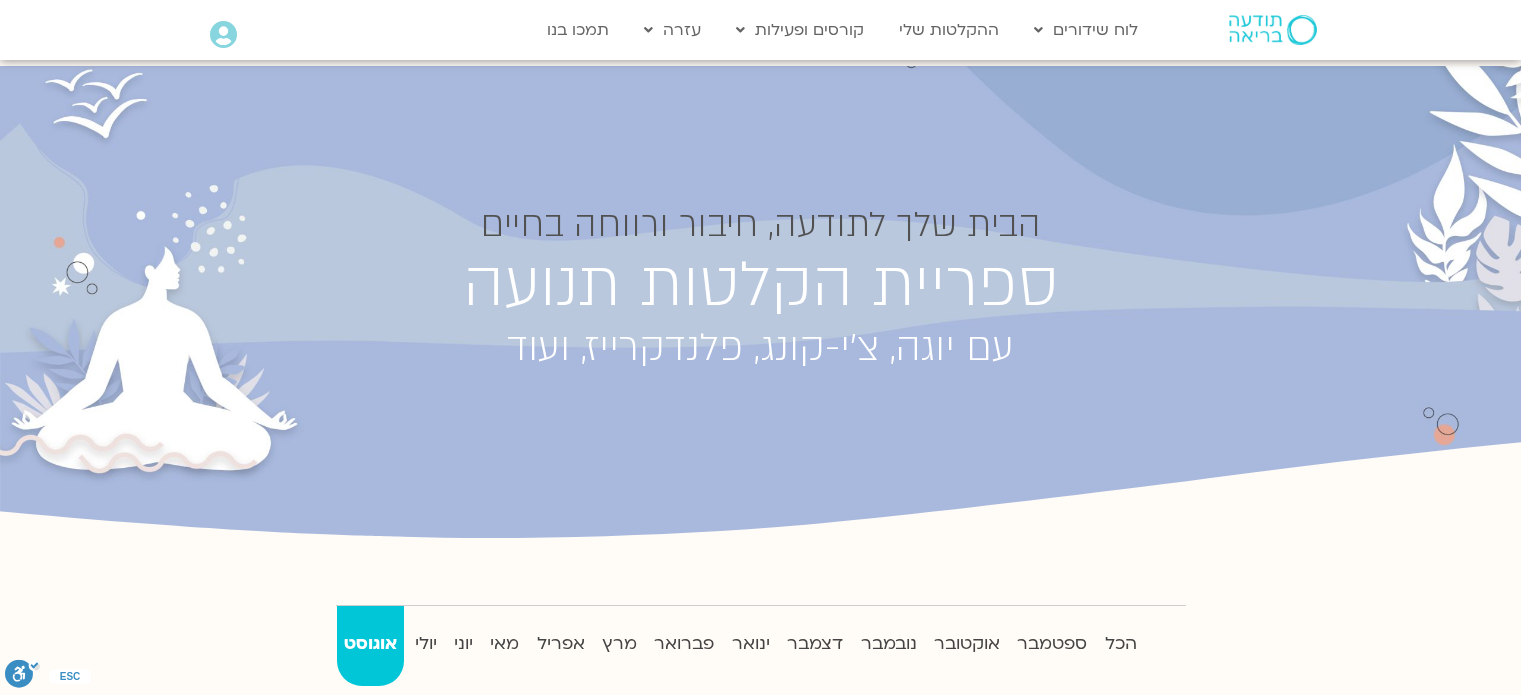 scroll, scrollTop: 0, scrollLeft: 0, axis: both 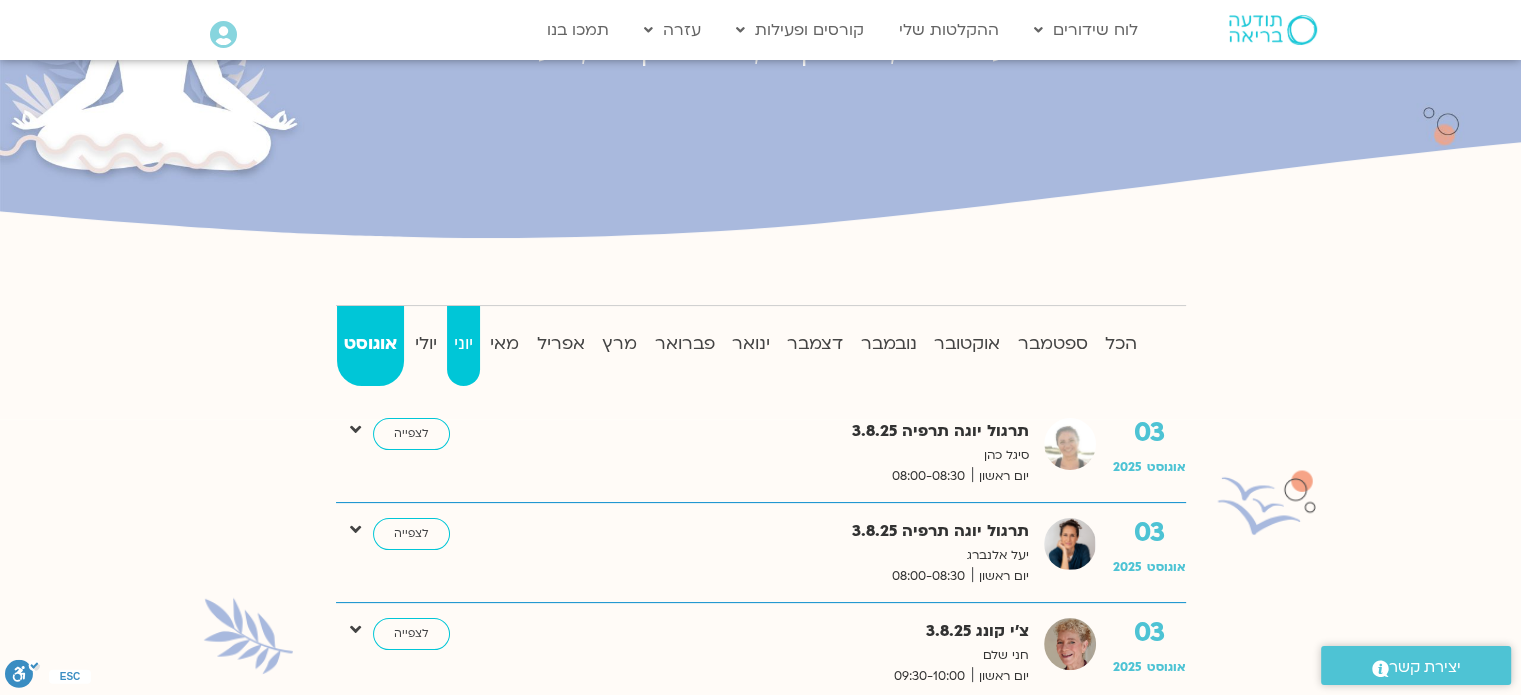 click on "יוני" at bounding box center [463, 344] 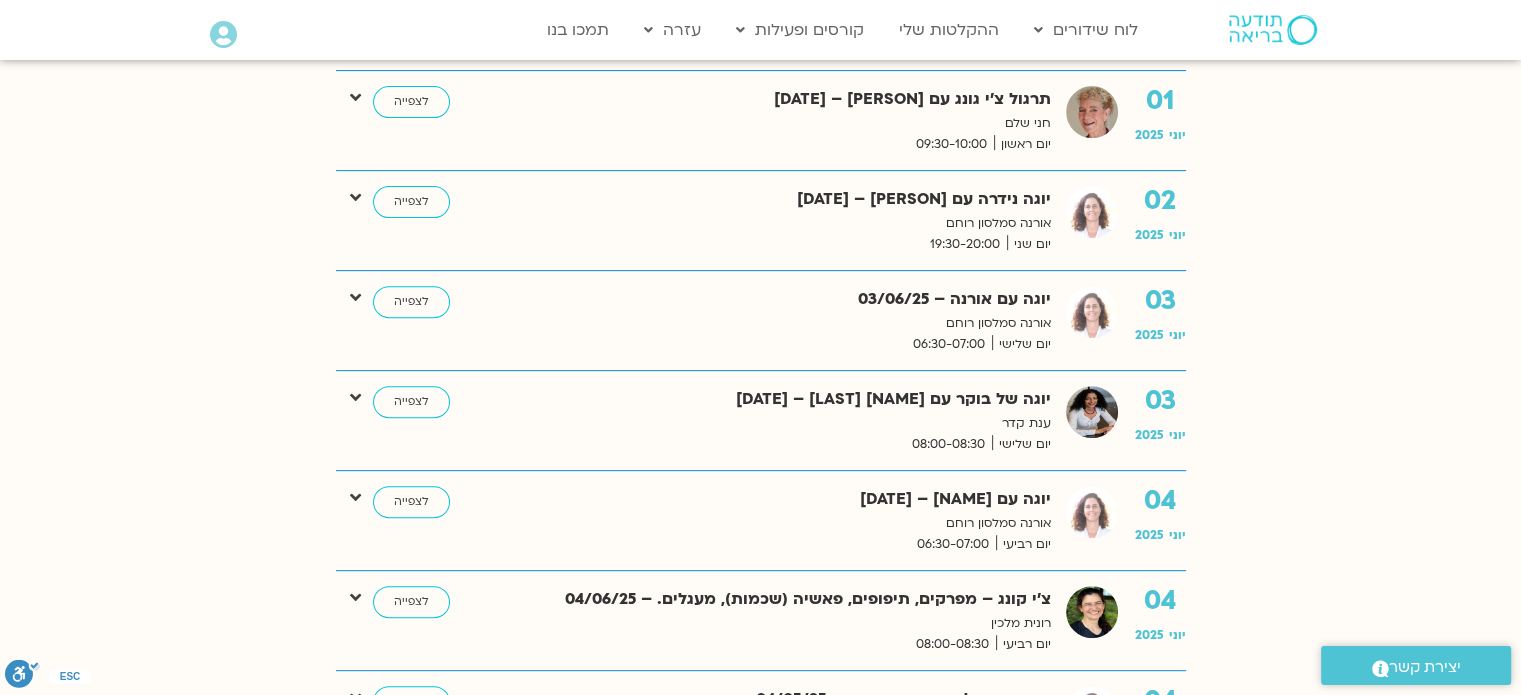 scroll, scrollTop: 1094, scrollLeft: 0, axis: vertical 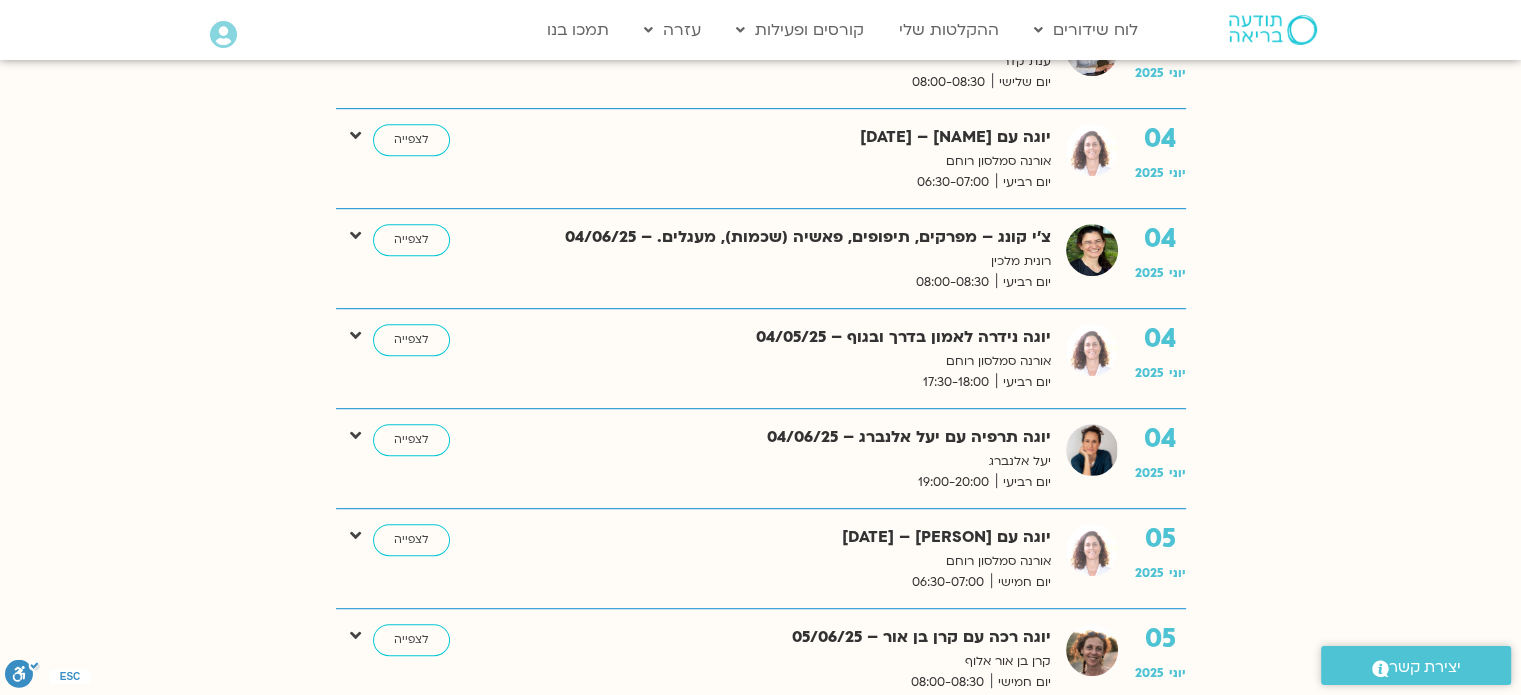 click on "הכל
ספטמבר אוקטובר נובמבר דצמבר ינואר פברואר מרץ אפריל מאי יוני יולי אוגוסט
01
ספטמבר
2024
צ’י קונג עם חני שלם – 01/09/24
חני שלם
יום ראשון
09:30-10:00
לצפייה
02
ספטמבר
2024
יוגה תרפיה יעל אלברג – 02/09/24
יעל אלנברג
יום שני
08:00-08:30" at bounding box center [761, 3023] 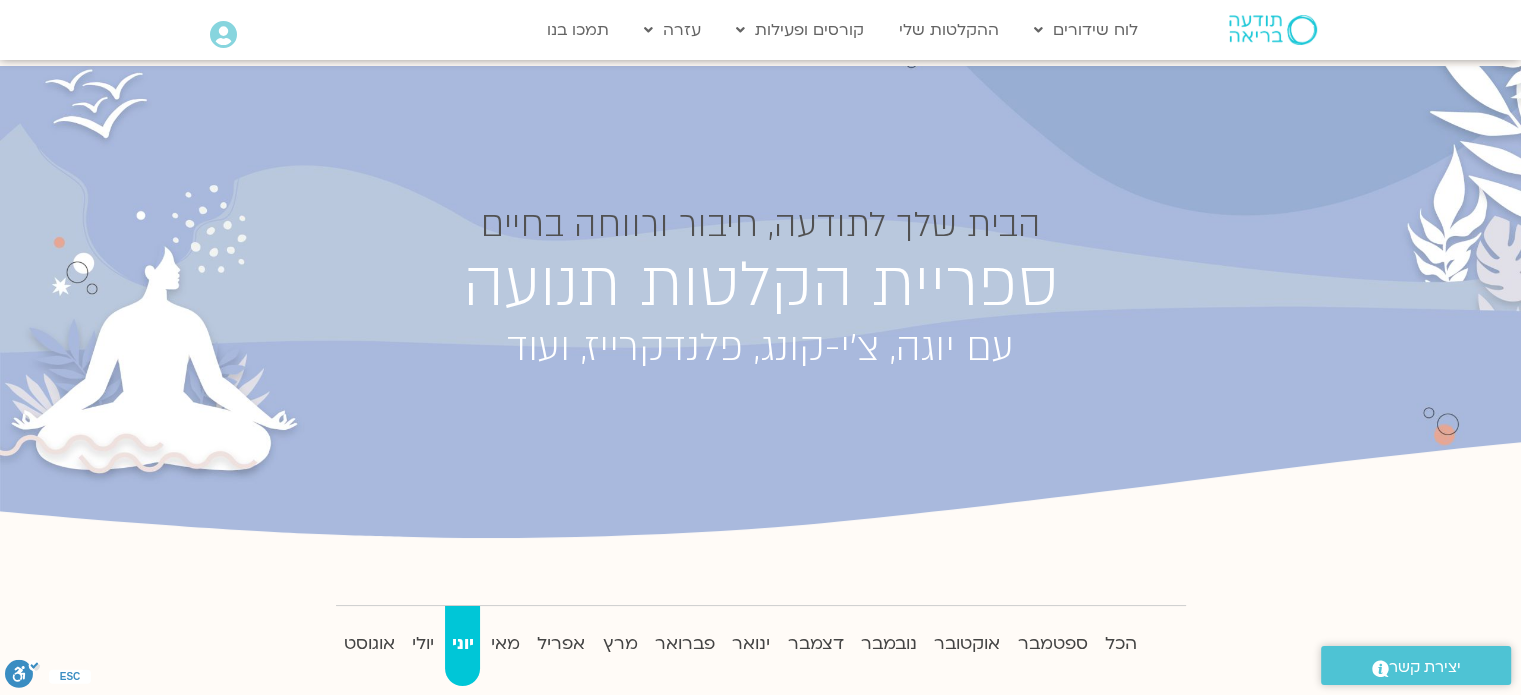 scroll, scrollTop: 0, scrollLeft: 0, axis: both 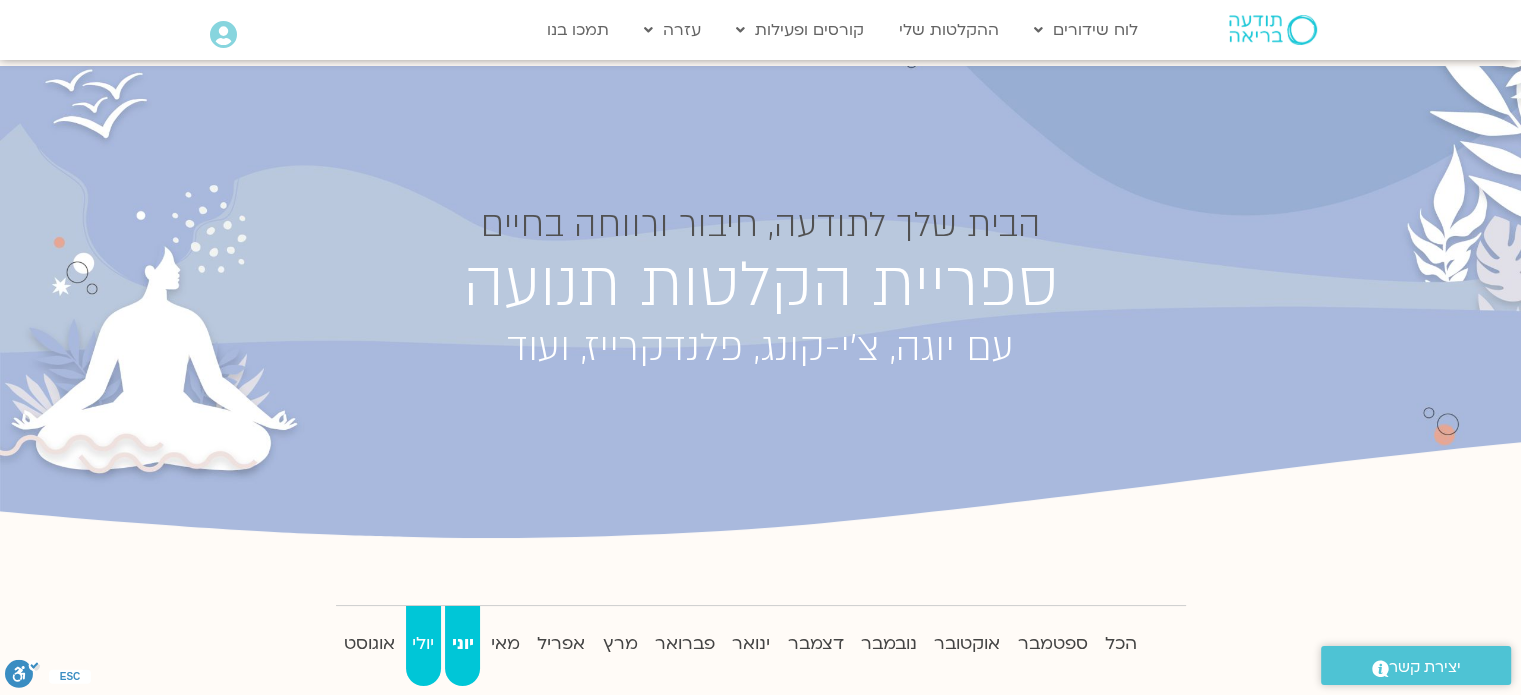 click on "יולי" at bounding box center (423, 644) 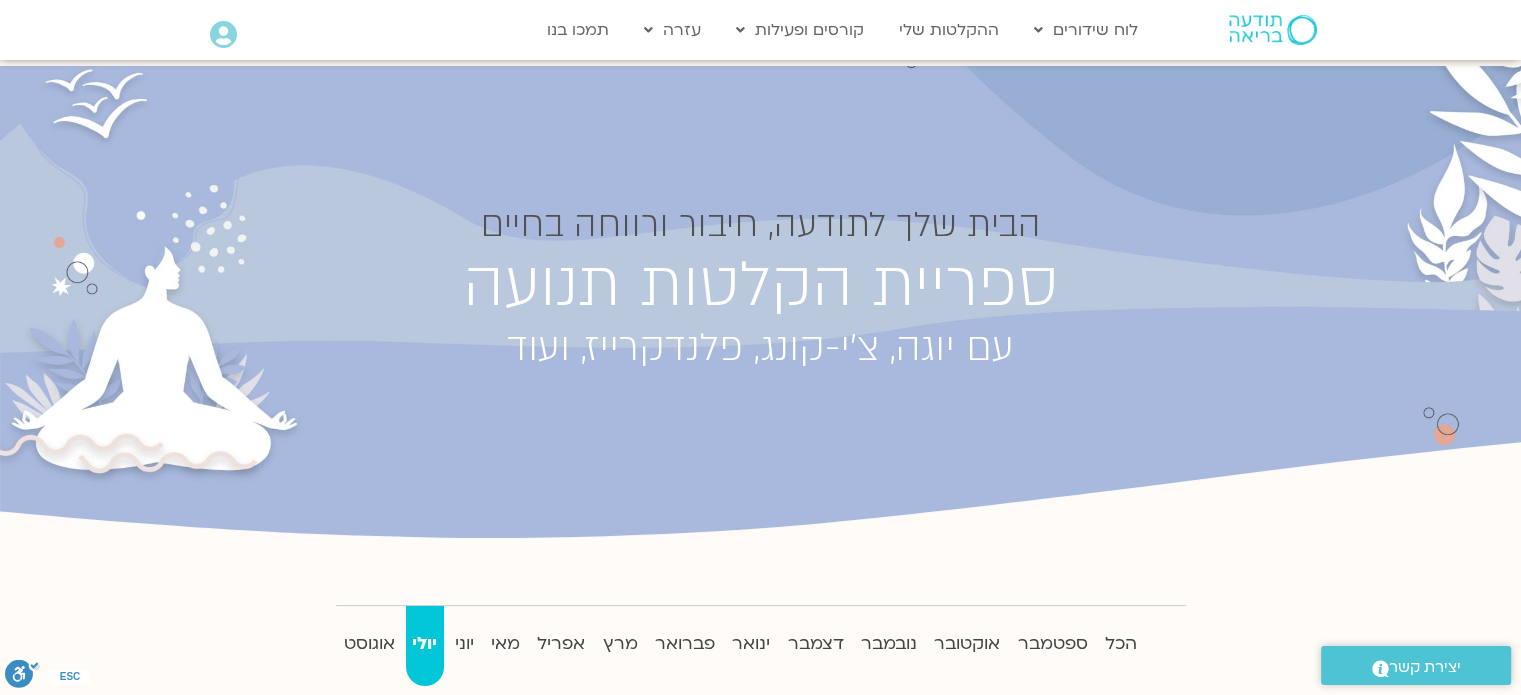 scroll, scrollTop: 700, scrollLeft: 0, axis: vertical 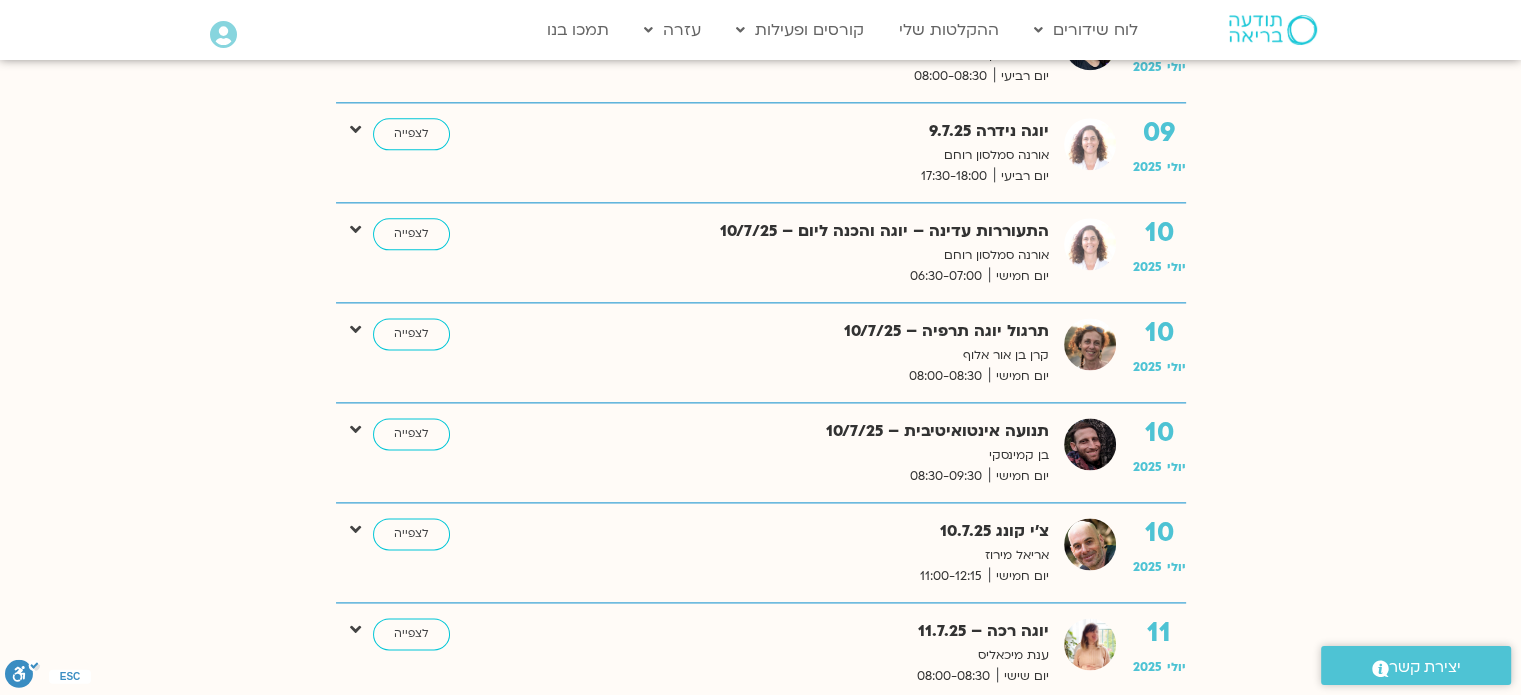 click on "צ’י קונג  10.7.25" at bounding box center [786, 531] 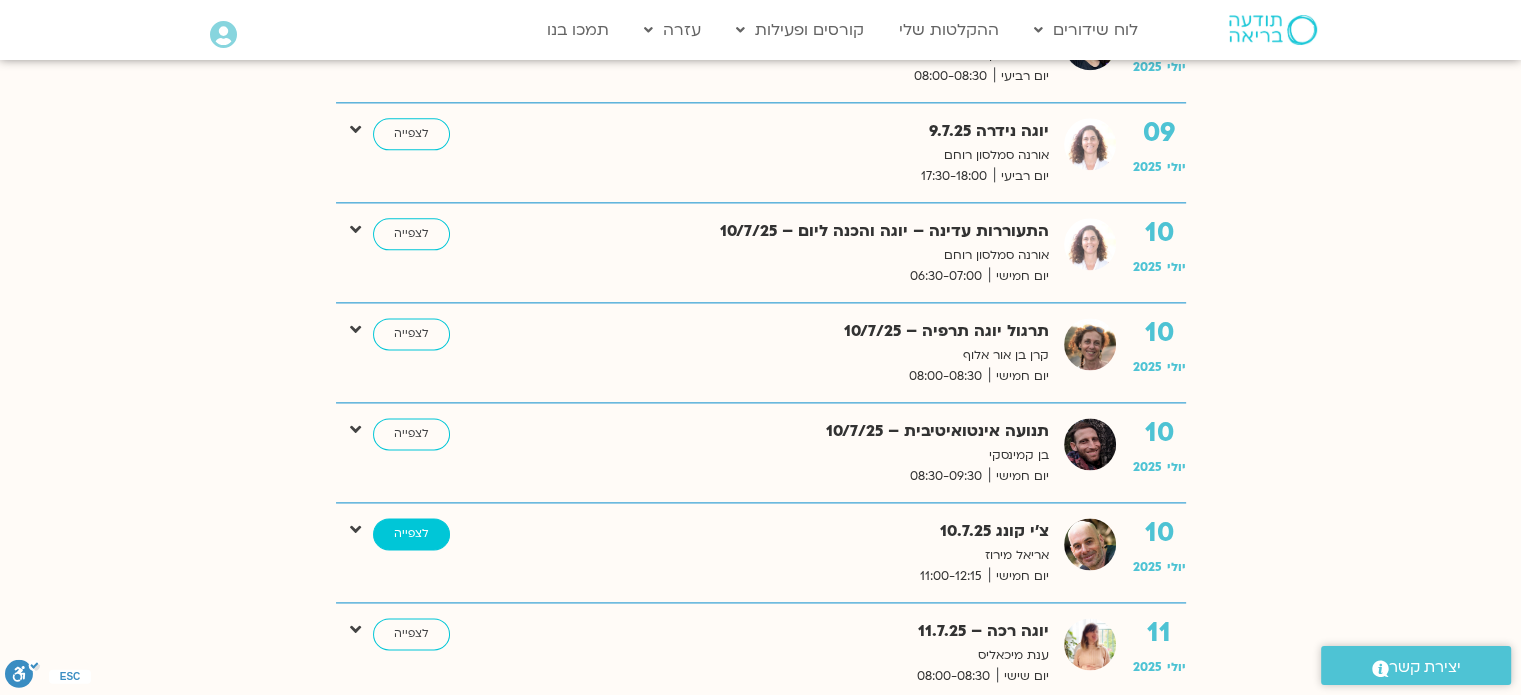 click on "לצפייה" at bounding box center [411, 534] 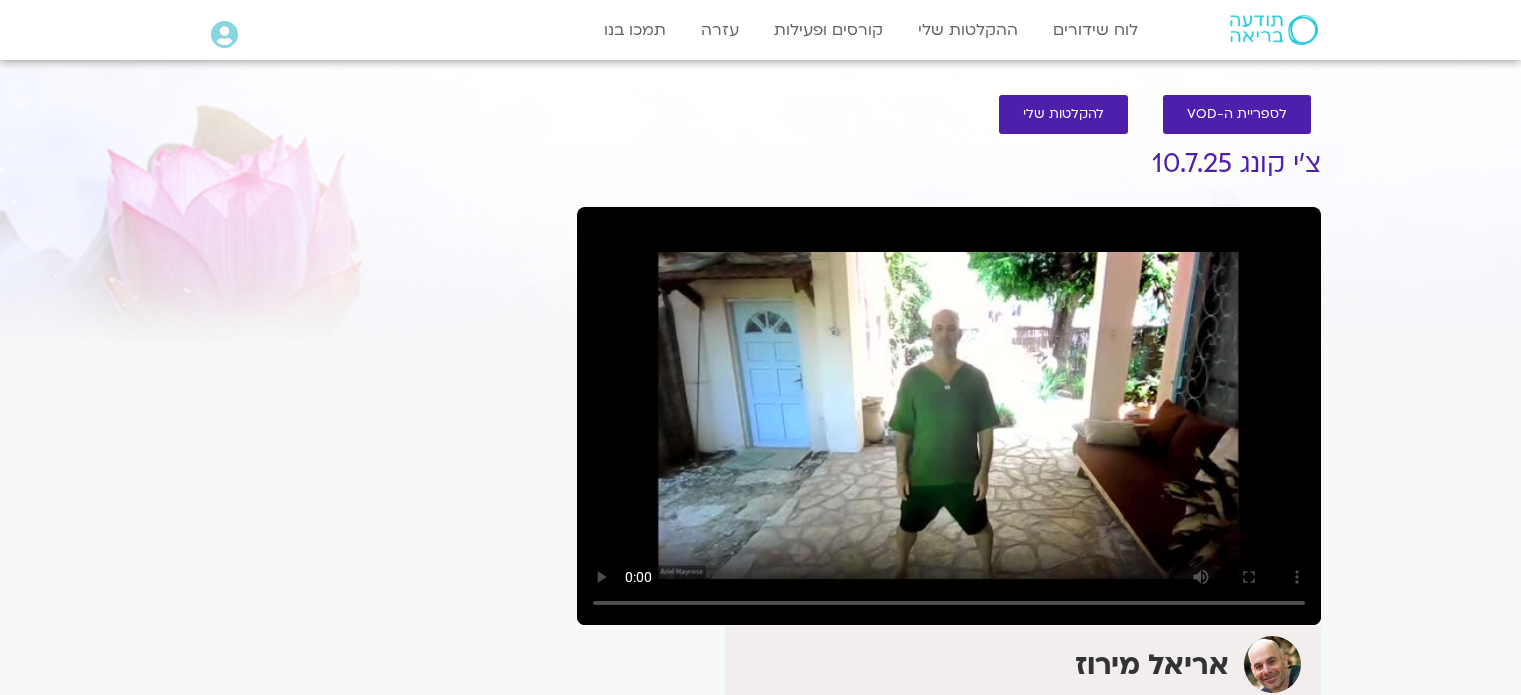 scroll, scrollTop: 0, scrollLeft: 0, axis: both 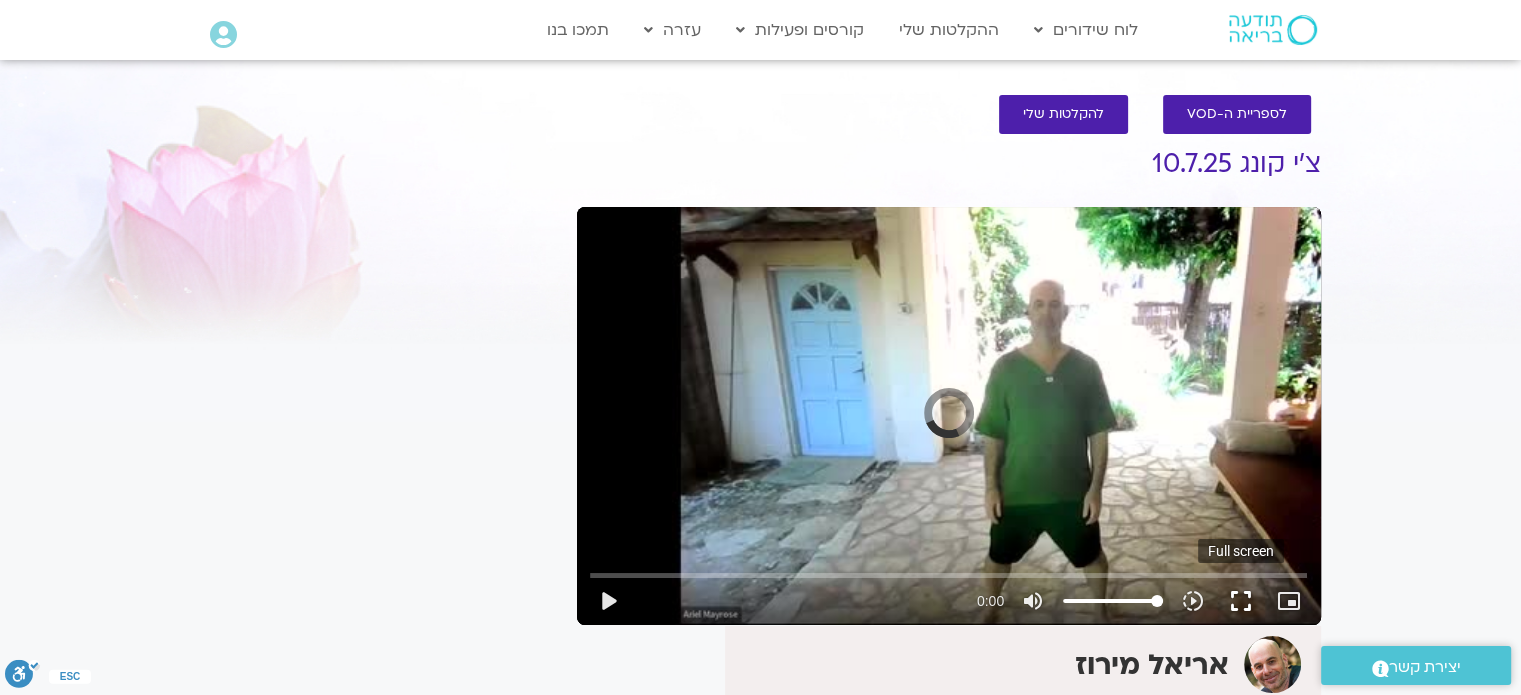 click on "fullscreen" at bounding box center [1241, 601] 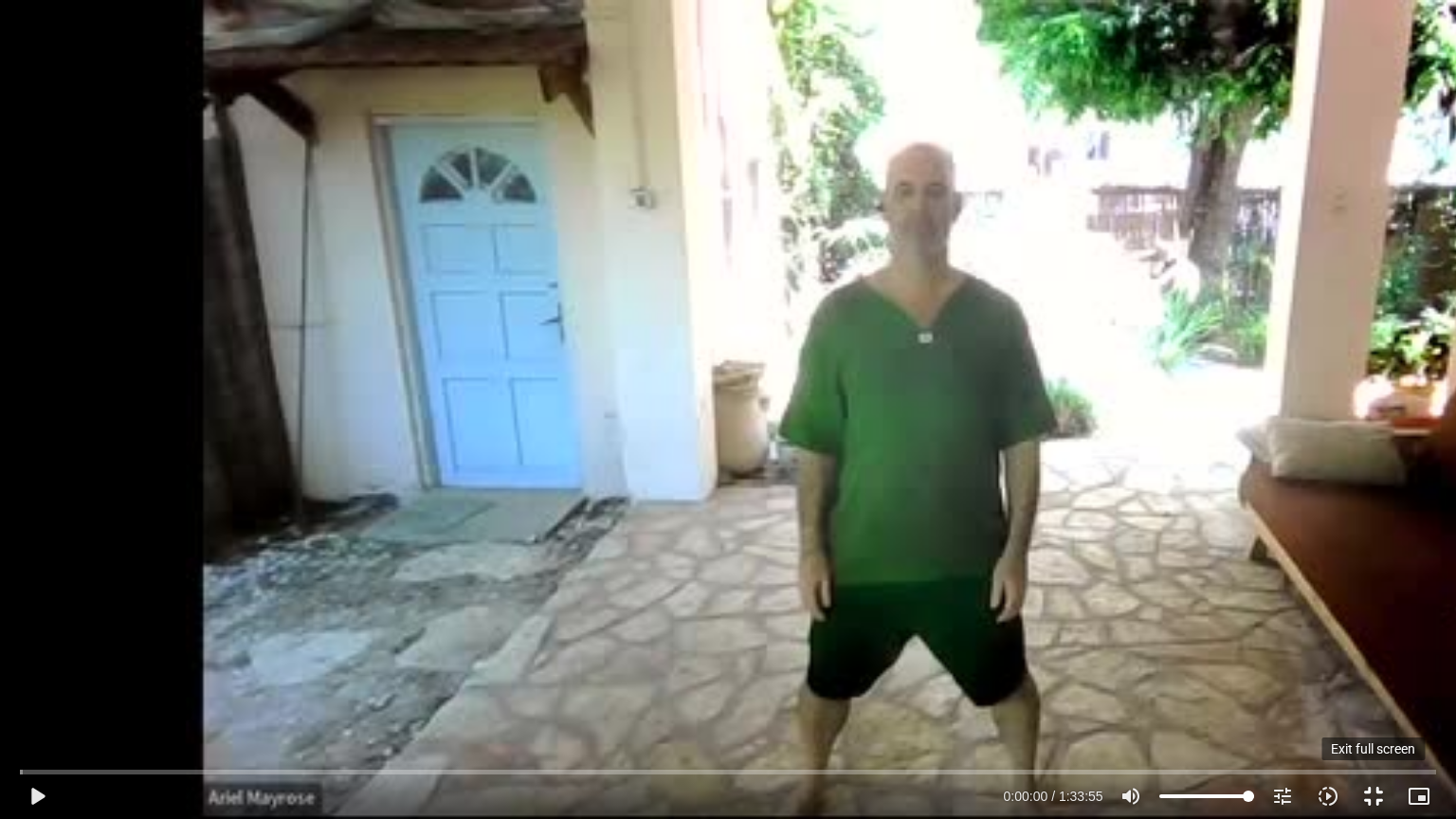 click on "fullscreen_exit" at bounding box center (1374, 796) 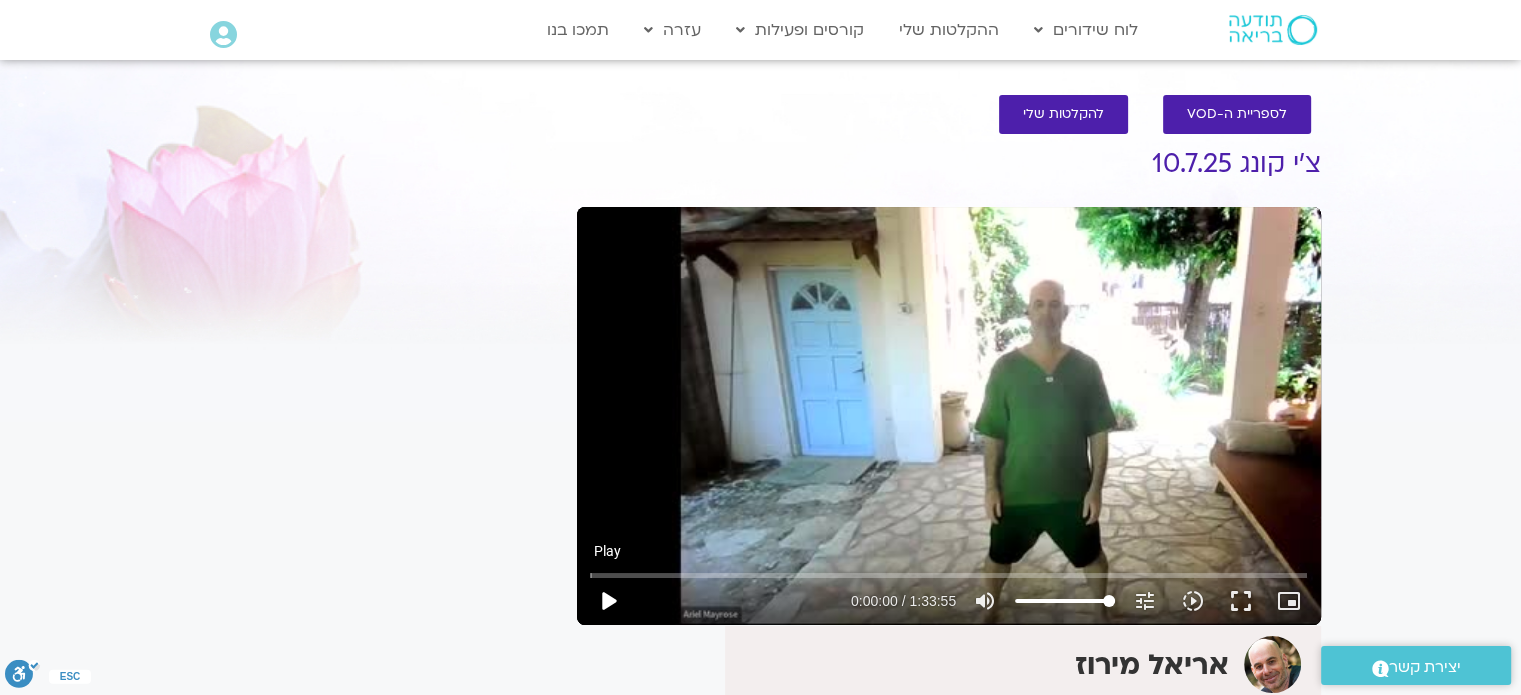 click on "play_arrow" at bounding box center [608, 601] 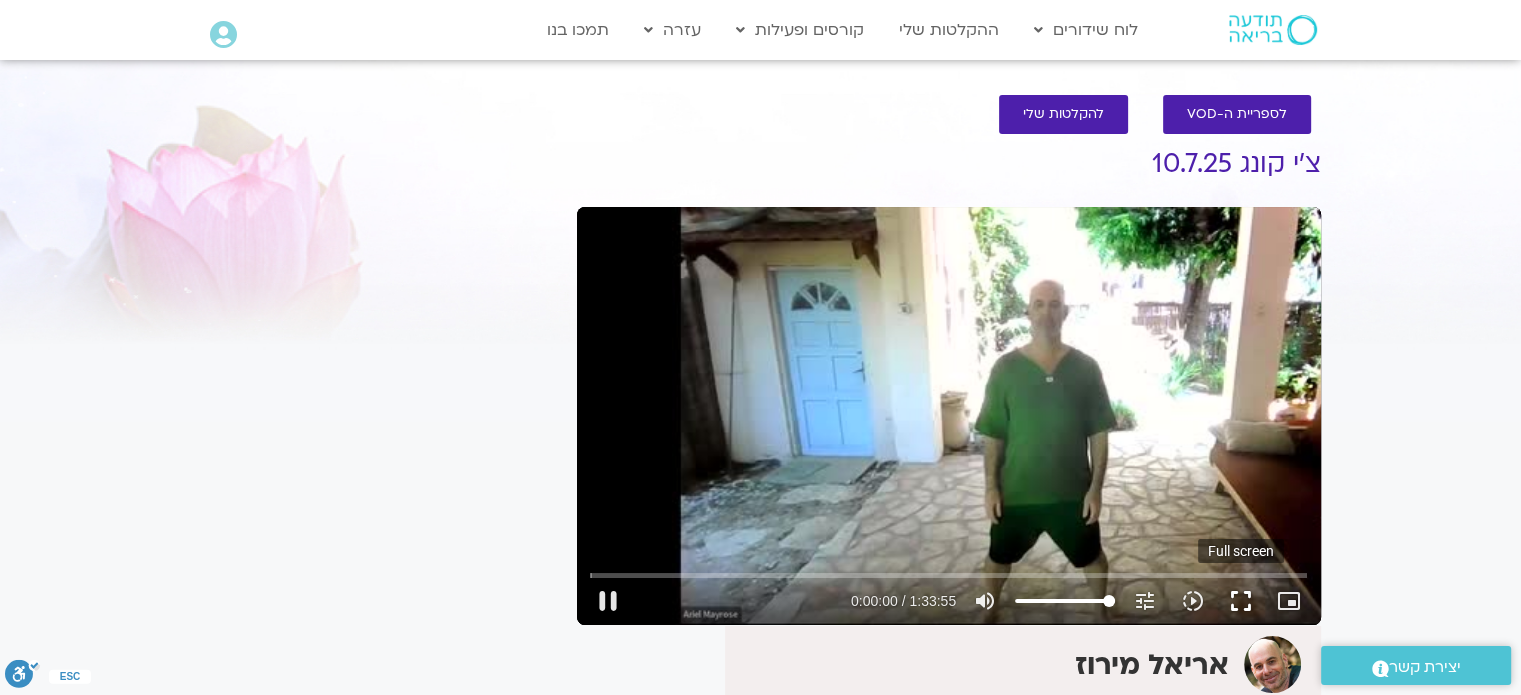 click on "fullscreen" at bounding box center (1241, 601) 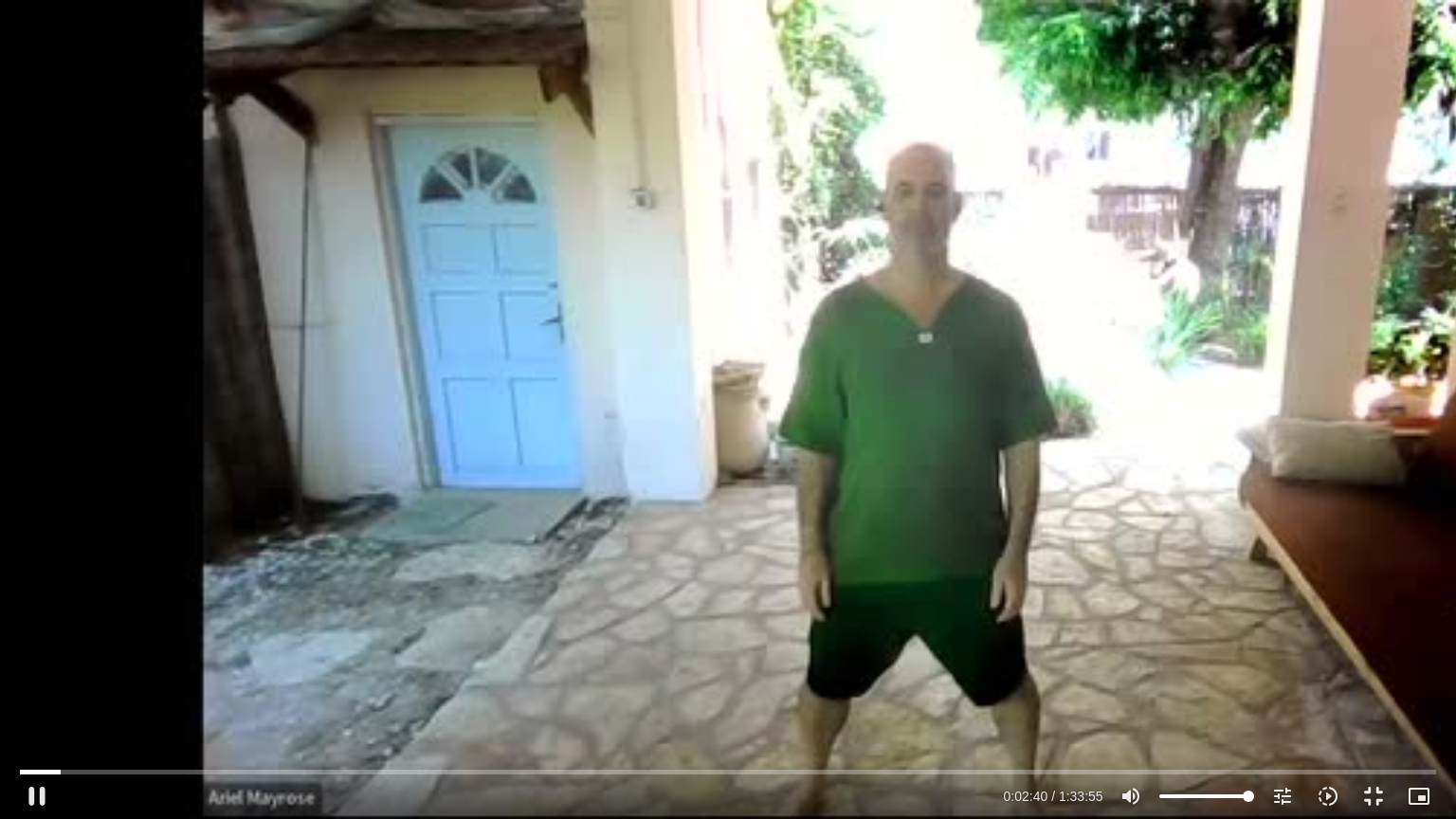 click on "Skip Ad [TIME] pause [TIME] / [TIME] volume_up Mute tune Resolution [RES] slow_motion_video Playback speed [SPEED] [SPEED] fullscreen_exit picture_in_picture_alt Picture-in-Picture Off close Resolution [RES] [RES] Auto done close Playback speed [SPEED] [SPEED] [SPEED] [SPEED] [SPEED] [SPEED]" at bounding box center (728, 410) 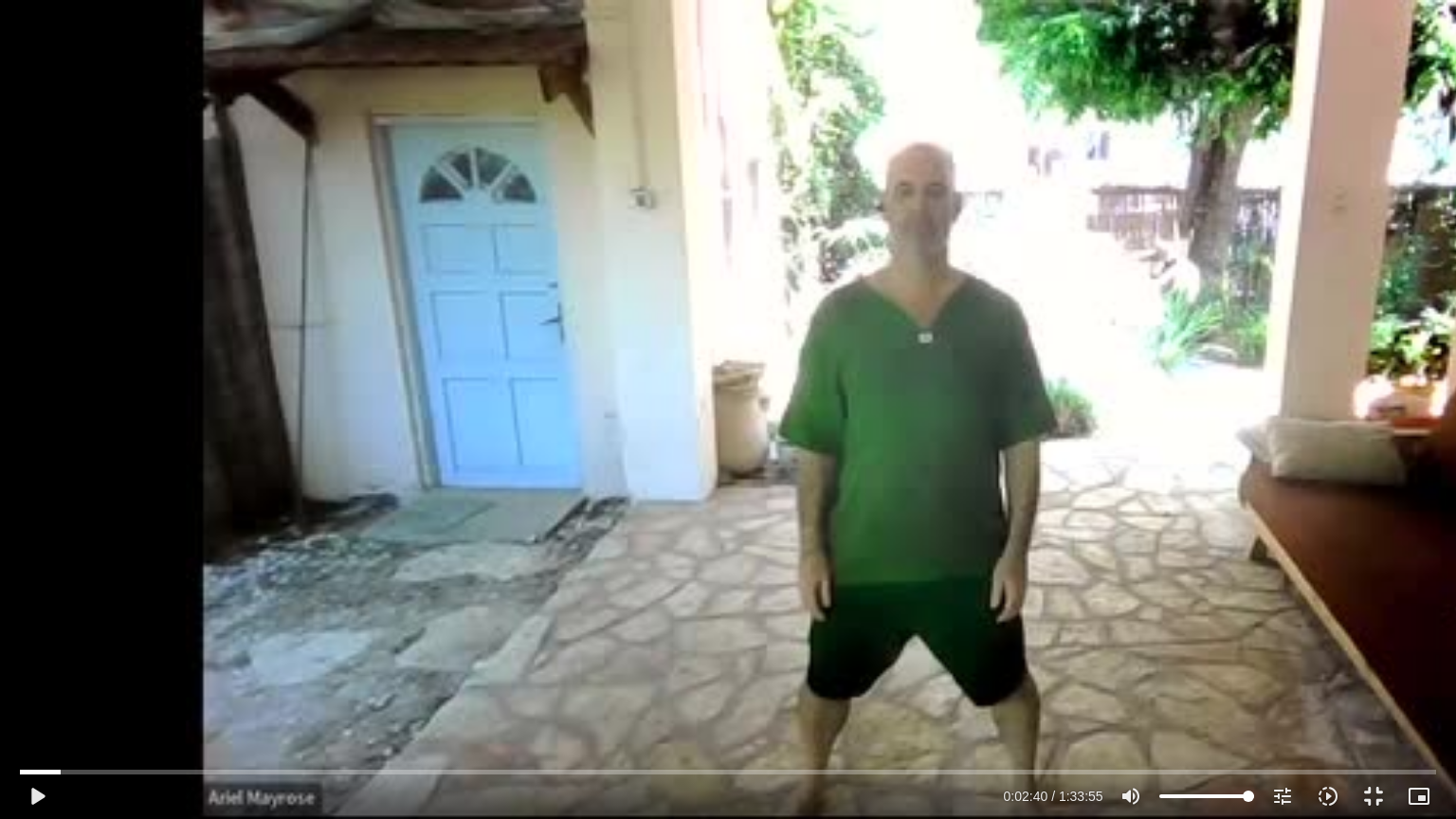 click on "Skip Ad [TIME] play_arrow [TIME] / [TIME] volume_up Mute tune Resolution [RES] slow_motion_video Playback speed [SPEED] [SPEED] fullscreen_exit picture_in_picture_alt Picture-in-Picture Off close Resolution [RES] [RES] Auto done close Playback speed [SPEED] [SPEED] [SPEED] [SPEED] [SPEED] [SPEED]" at bounding box center [728, 410] 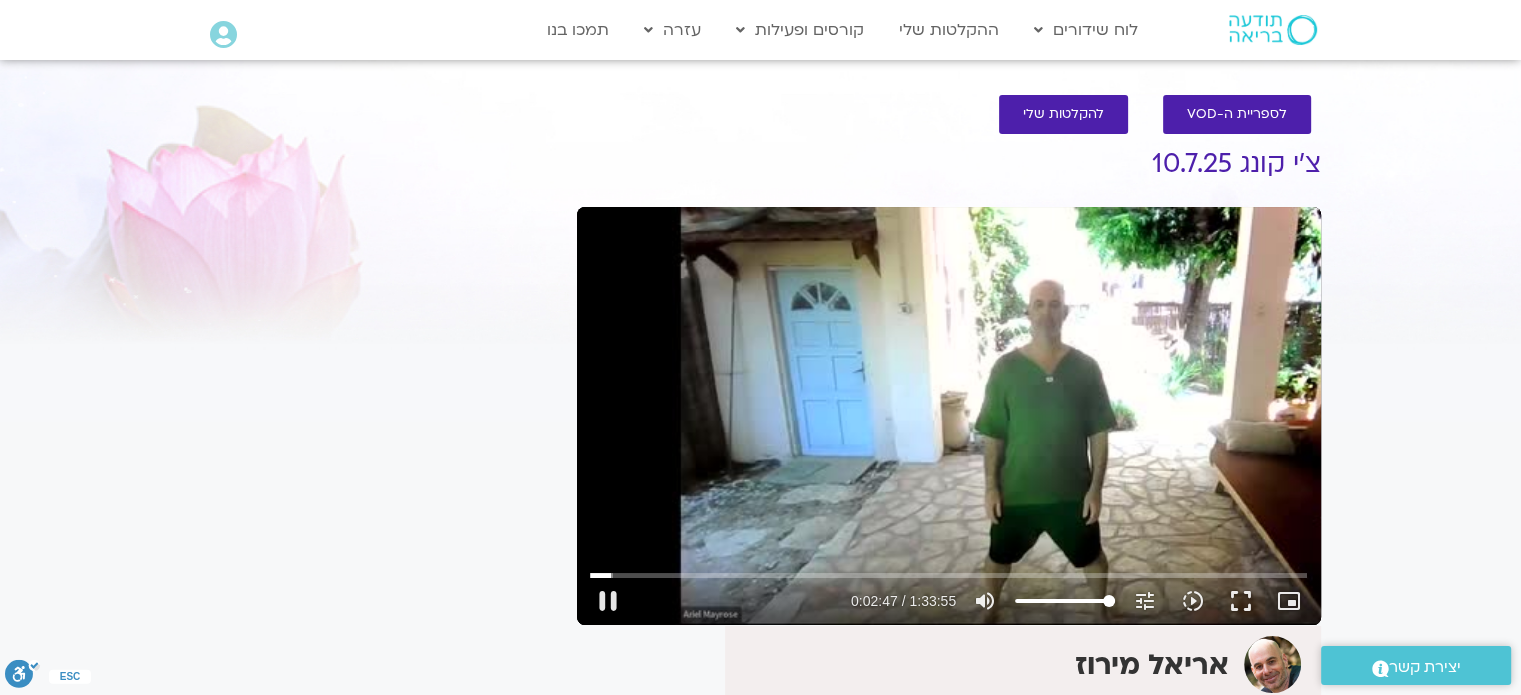 click on "Skip Ad [TIME] pause [TIME] / [TIME] volume_up Mute tune Resolution Auto [RES] slow_motion_video Playback speed [SPEED] [SPEED] fullscreen picture_in_picture_alt Picture-in-Picture Off close Resolution [RES] [RES] Auto done close Playback speed [SPEED] [SPEED] [SPEED] [SPEED] [SPEED] [SPEED]" at bounding box center (949, 416) 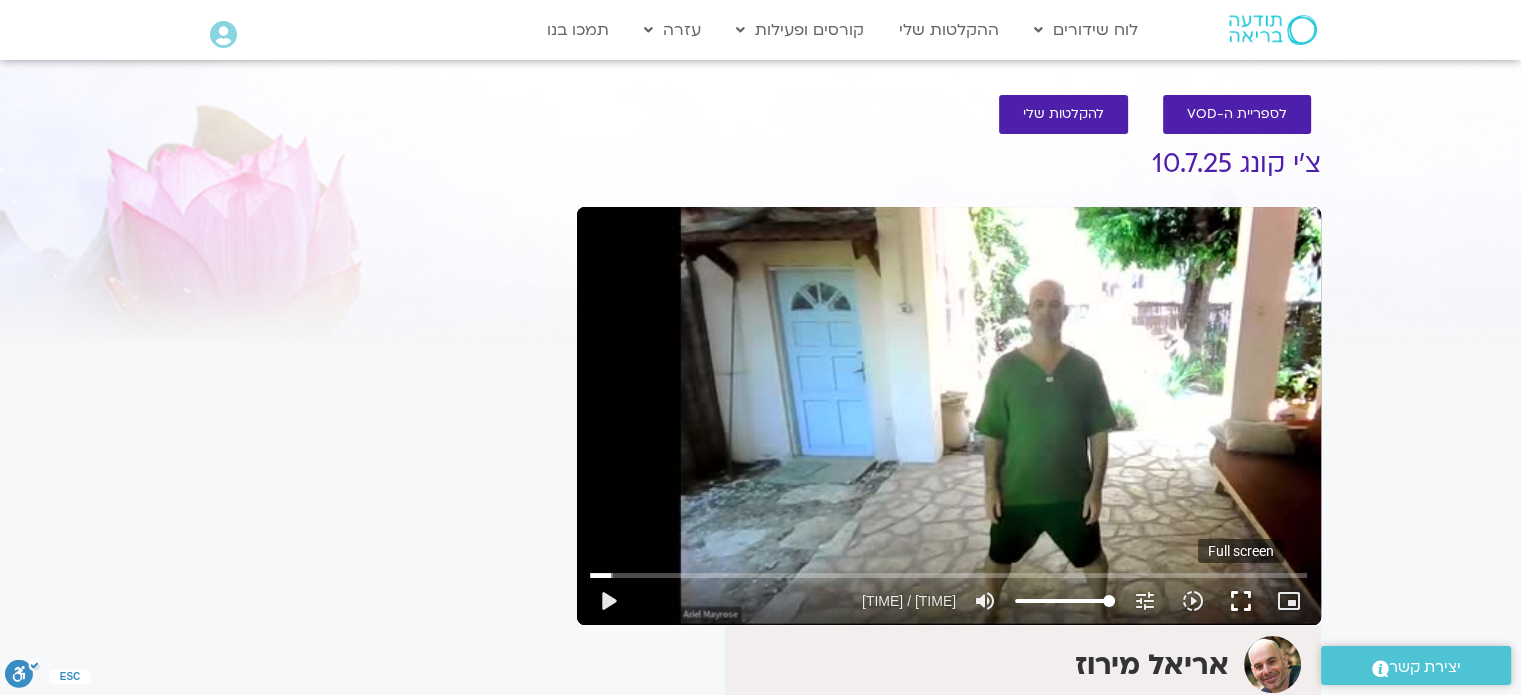 click on "fullscreen" at bounding box center [1241, 601] 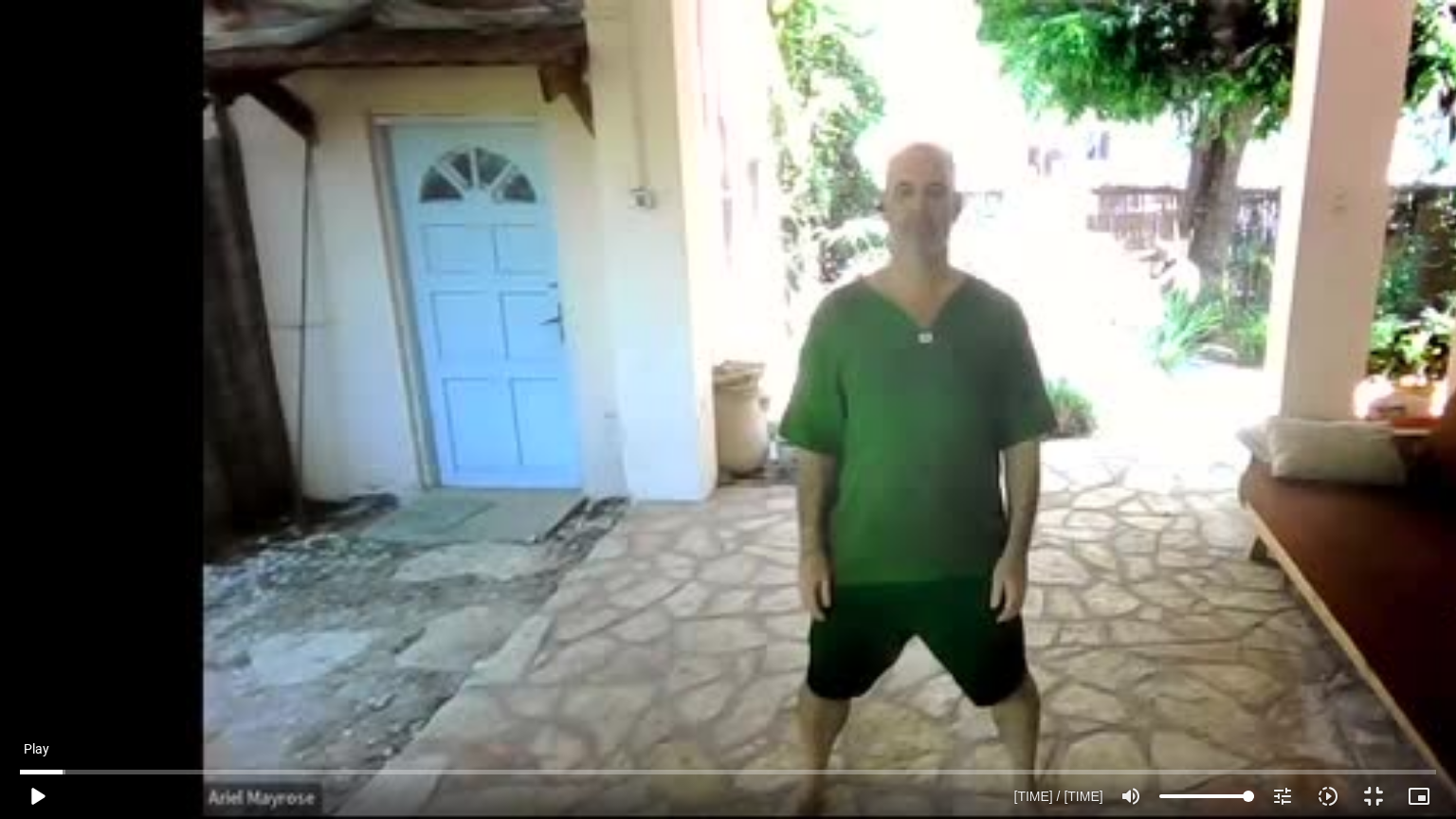 click on "play_arrow" at bounding box center (37, 796) 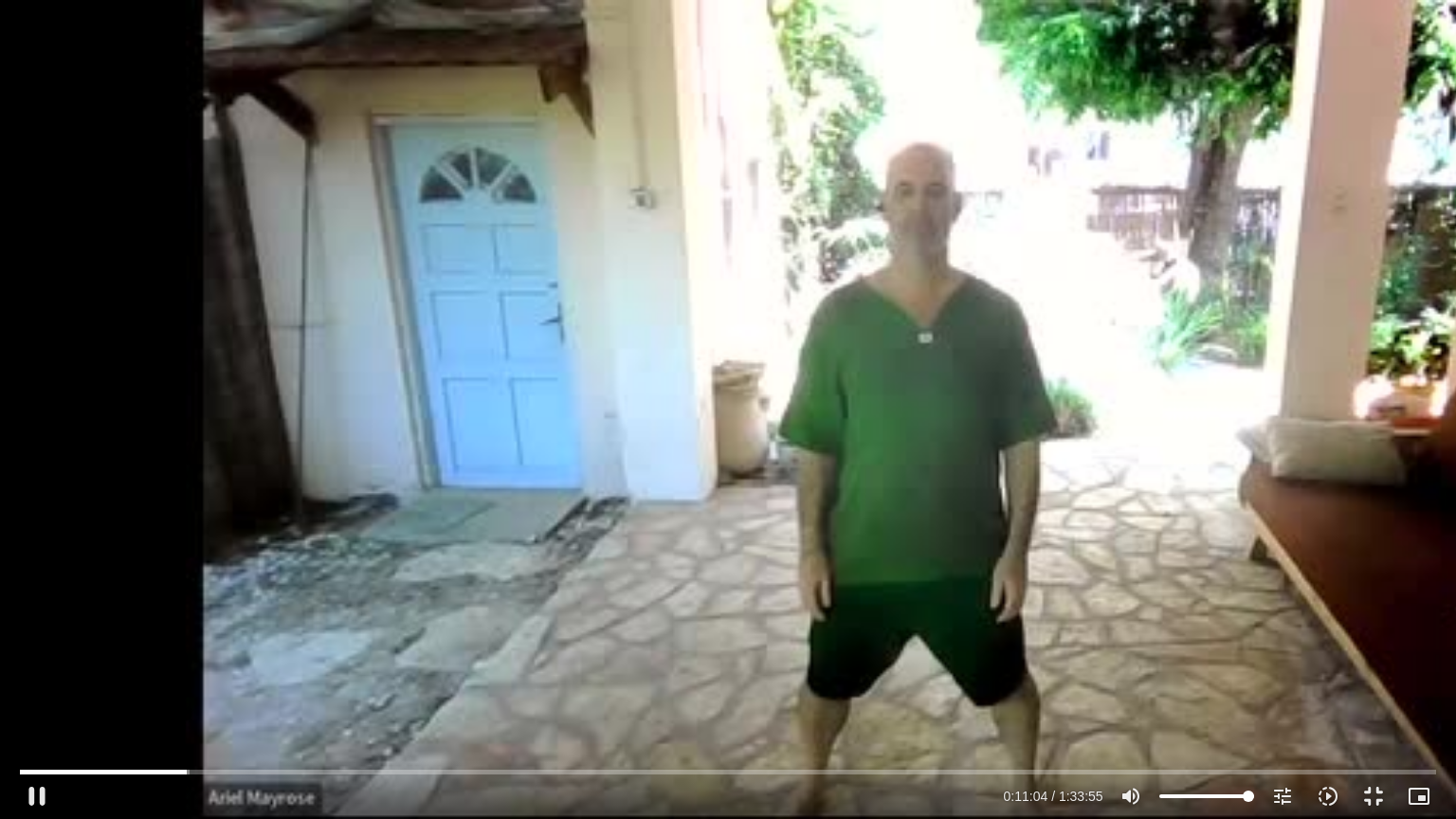 type on "664.908167" 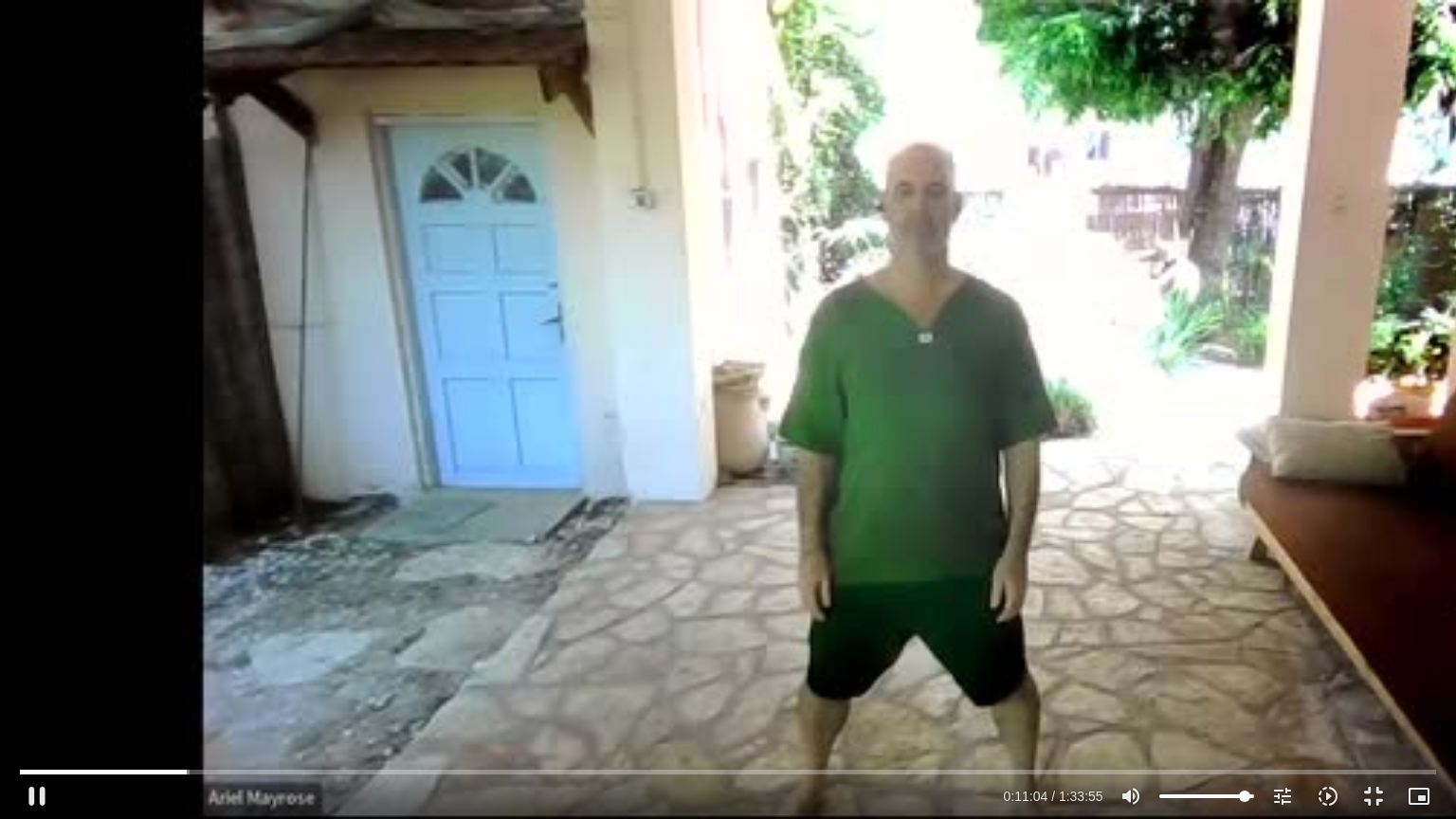 type on "664.923788" 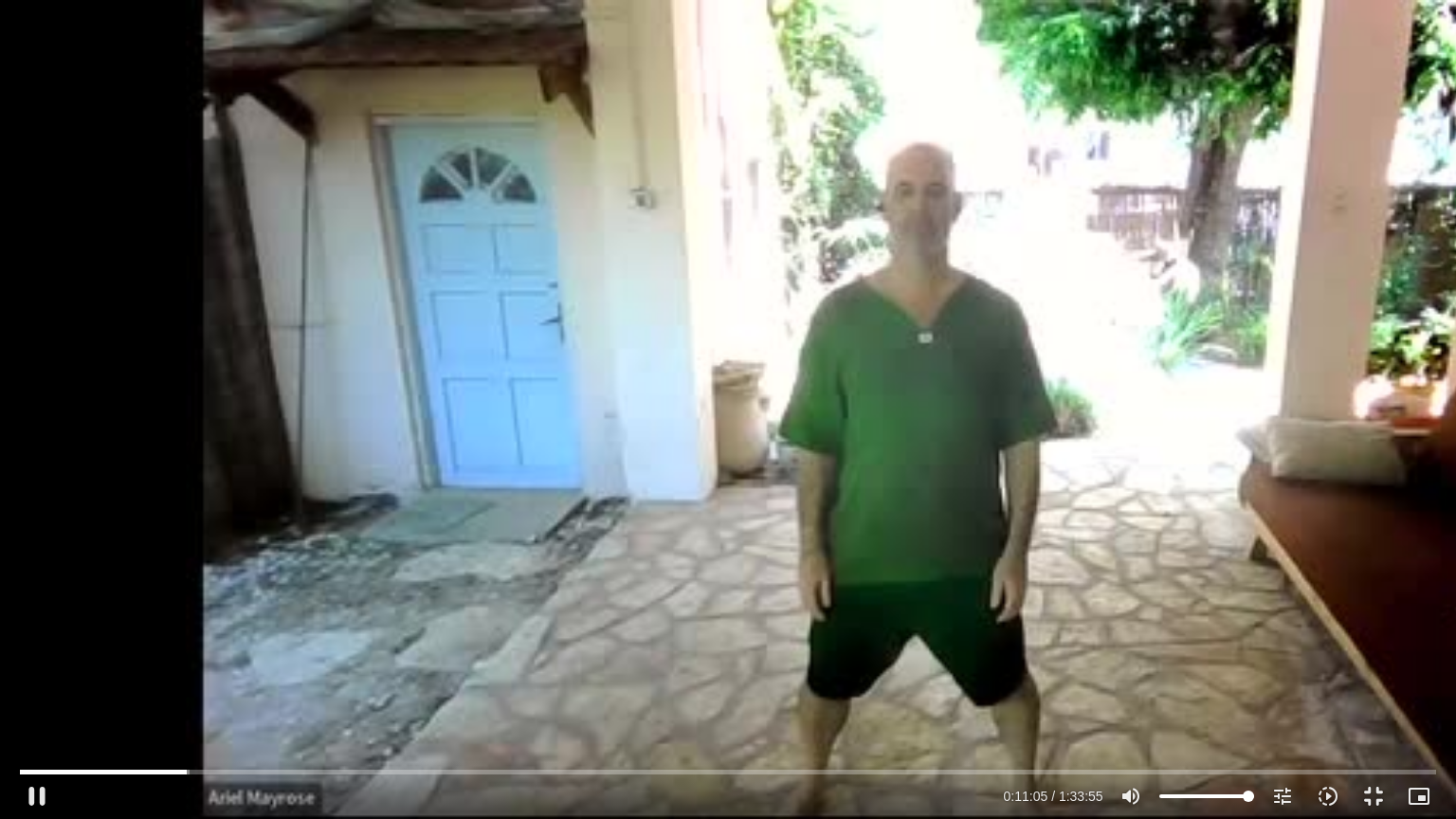 drag, startPoint x: 1244, startPoint y: 797, endPoint x: 1277, endPoint y: 796, distance: 33.015148 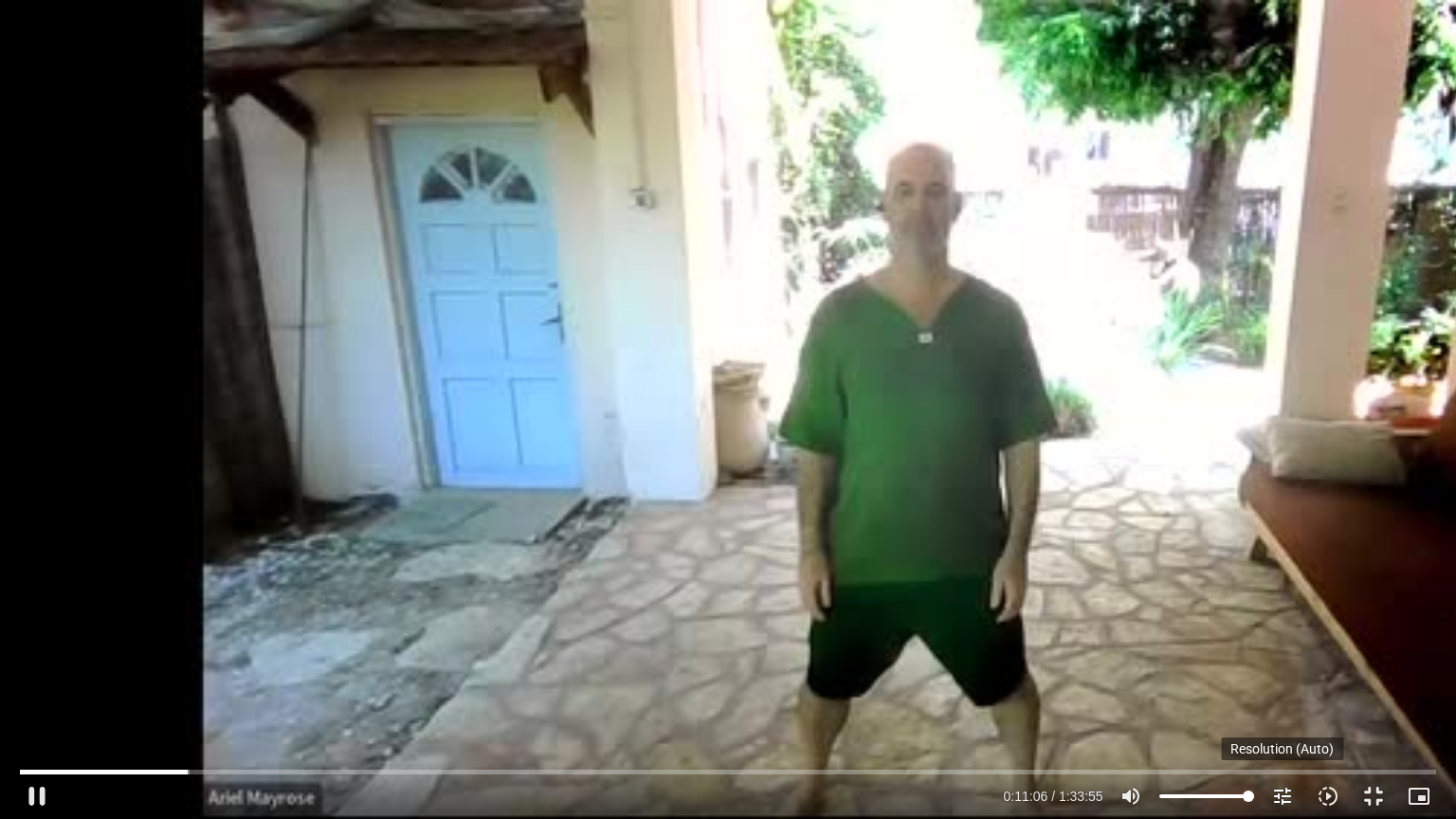 click on "tune" at bounding box center (1283, 796) 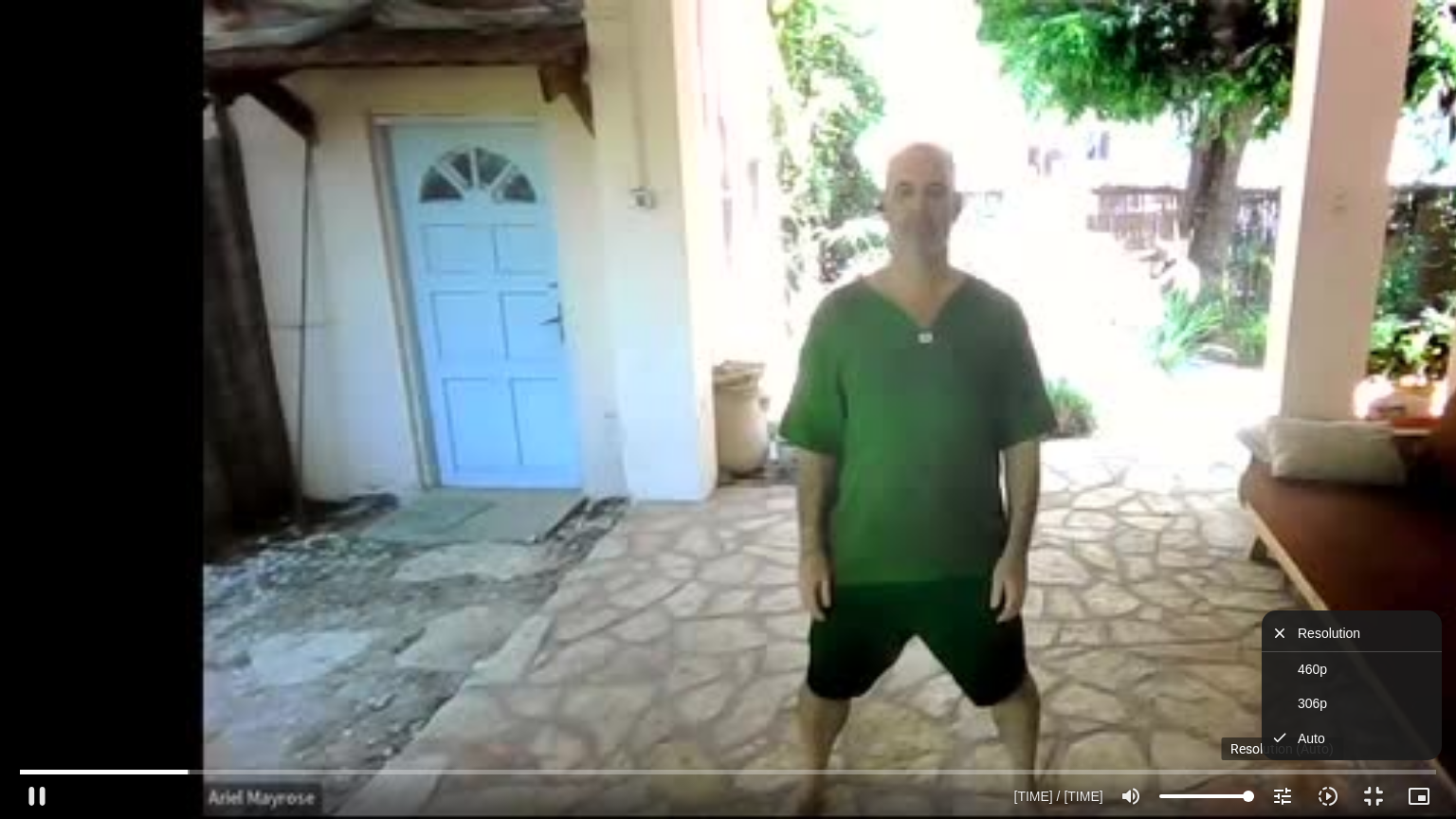 click on "tune" at bounding box center [1283, 796] 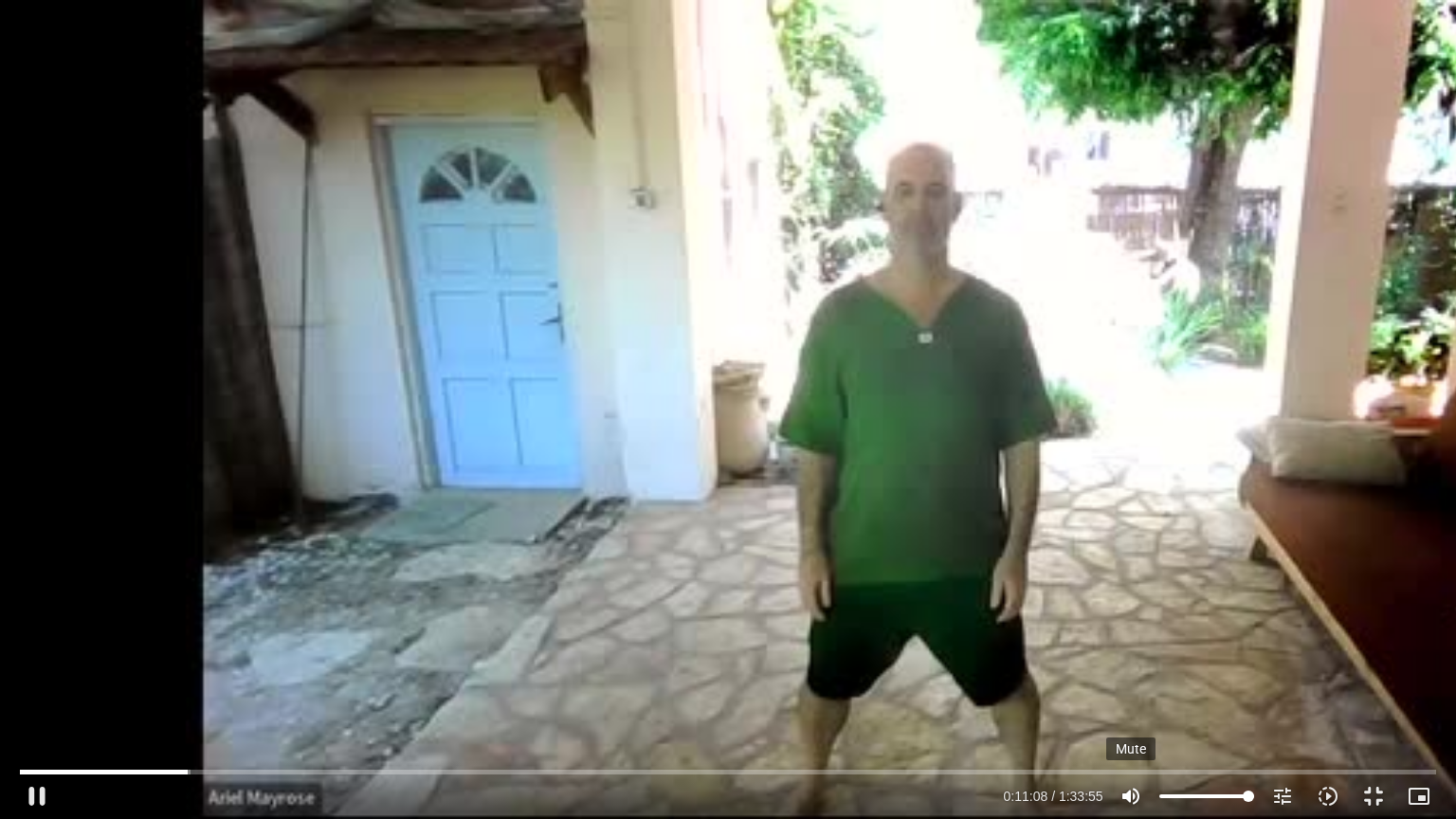 type on "[NUMBER]" 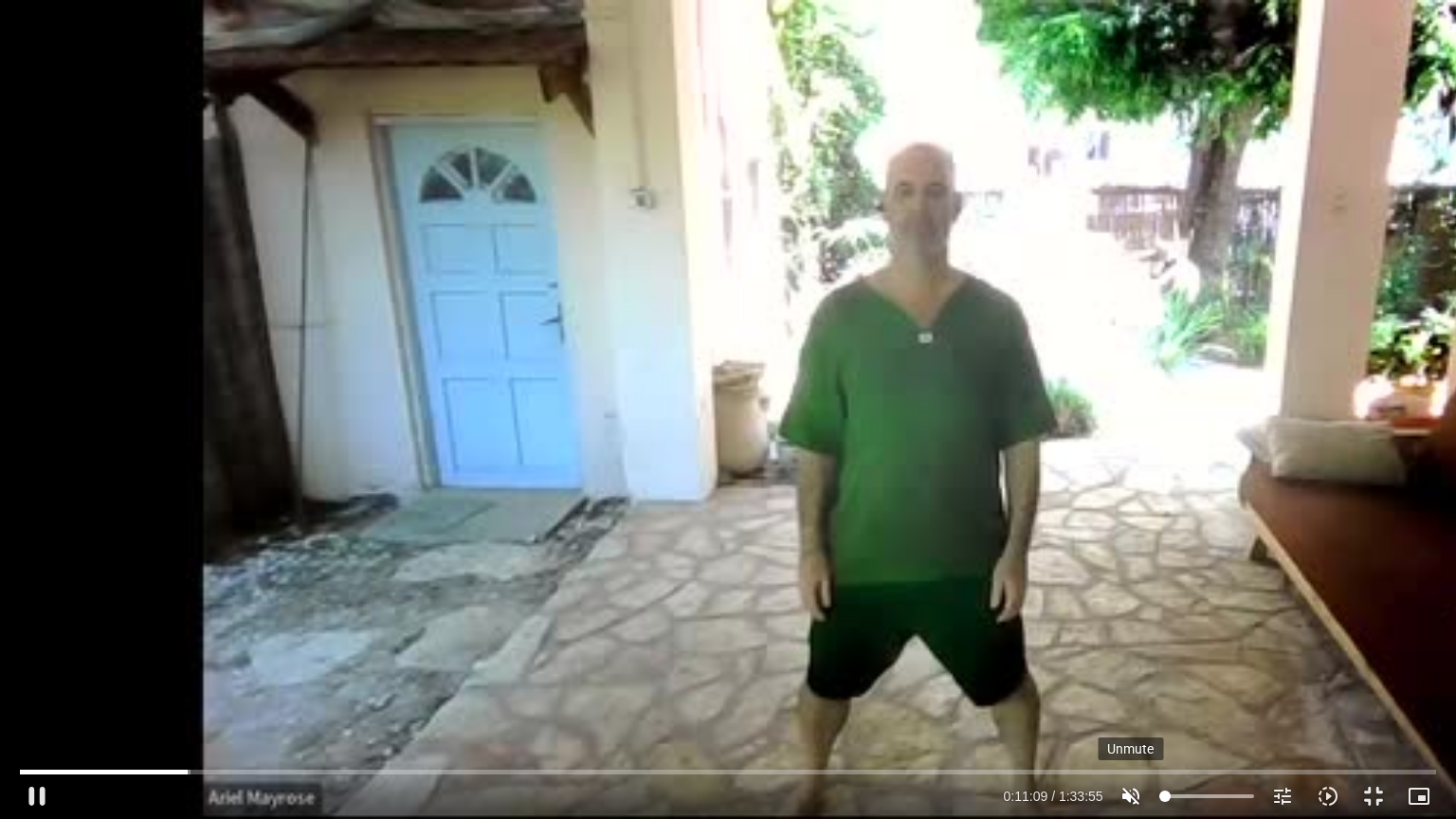 type on "669.162864" 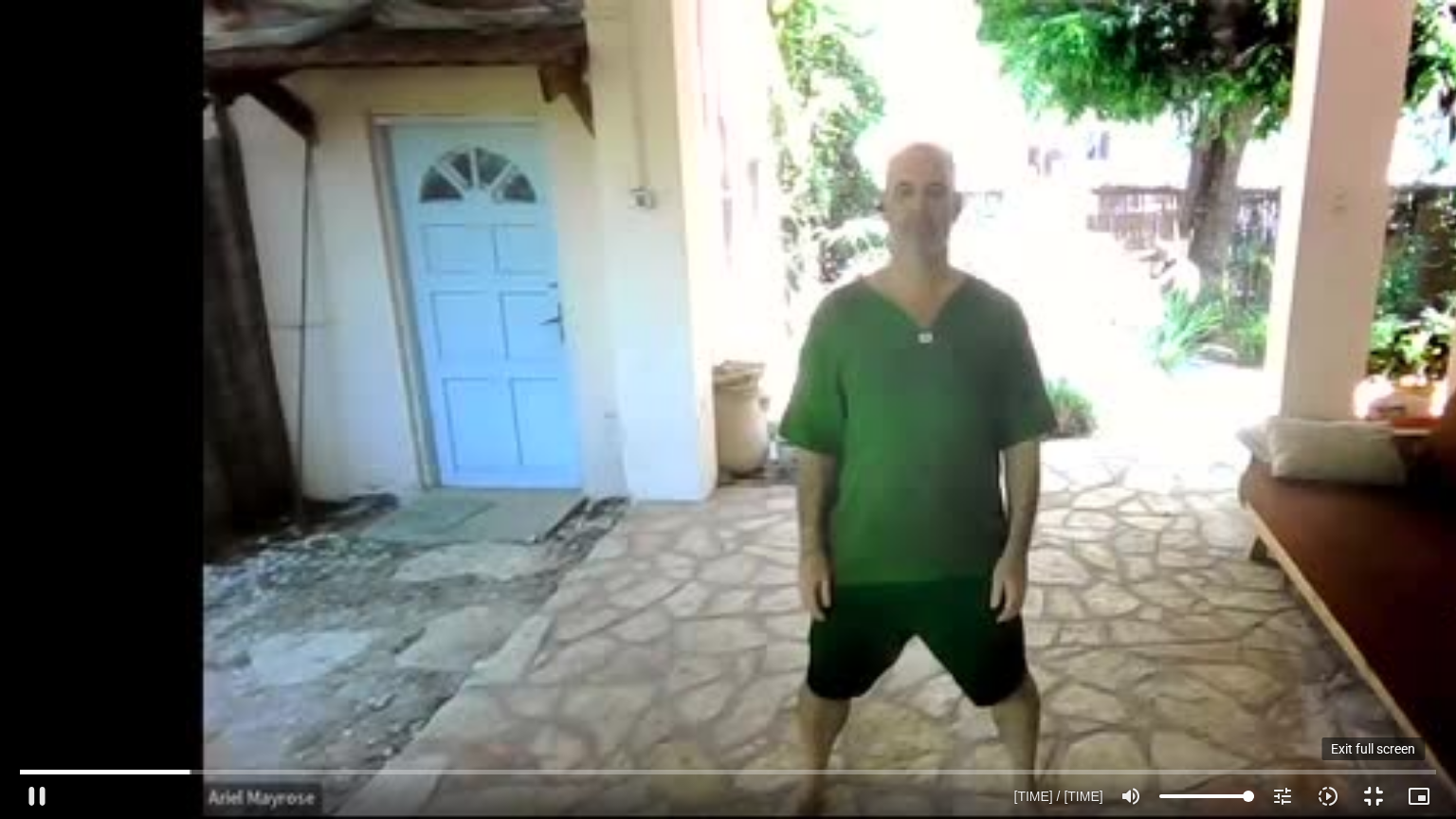 type on "674.017171" 